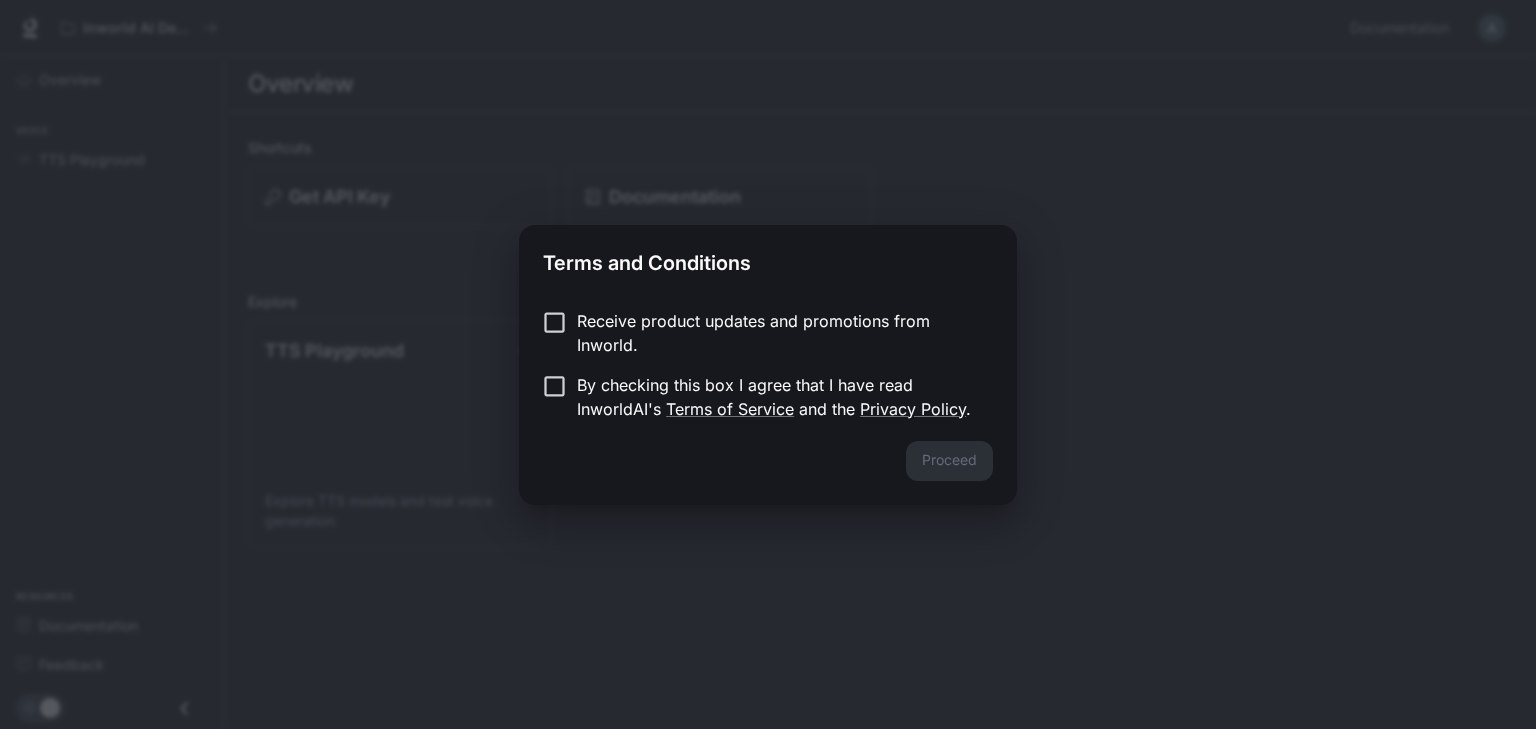 scroll, scrollTop: 0, scrollLeft: 0, axis: both 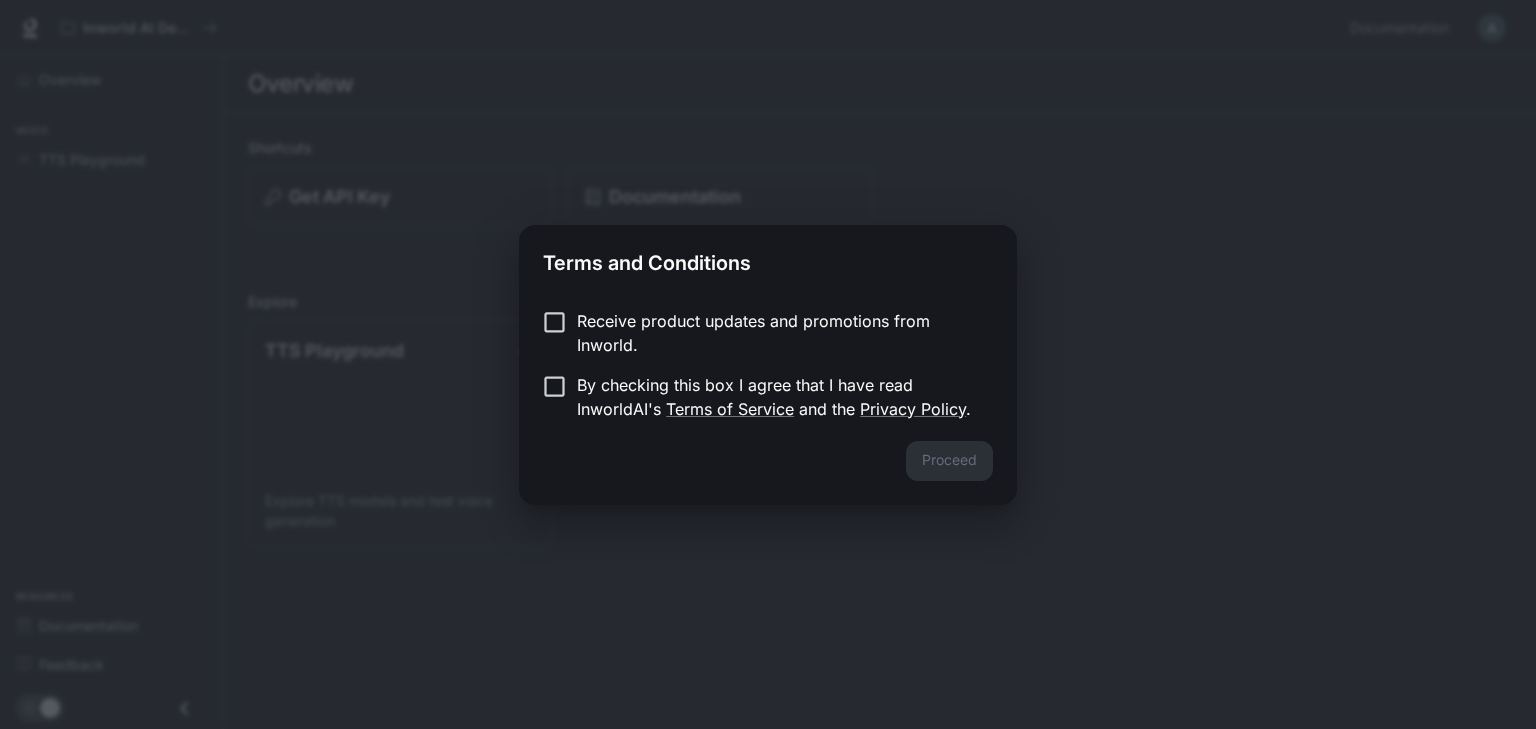 click on "Receive product updates and promotions from Inworld." at bounding box center [754, 333] 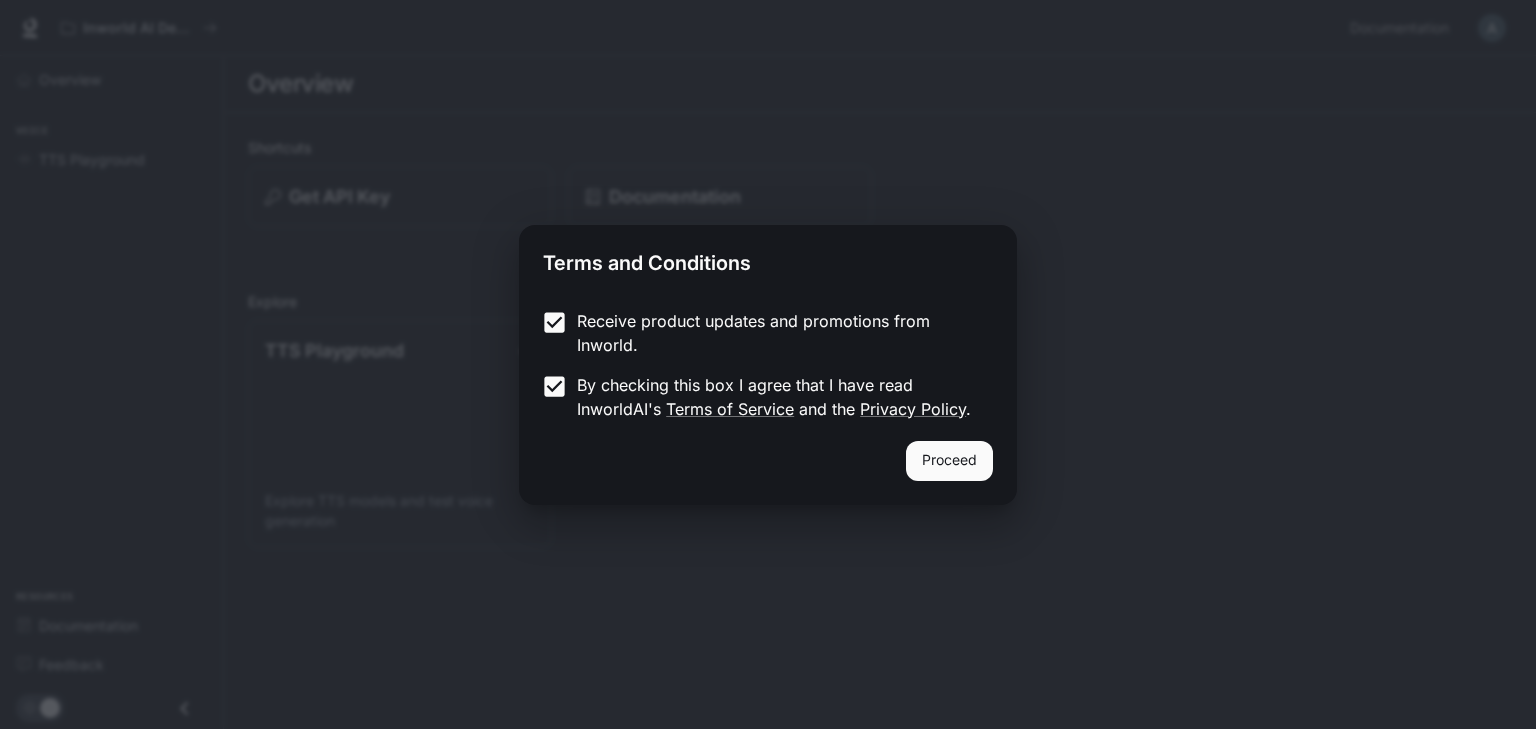 click on "Proceed" at bounding box center [949, 461] 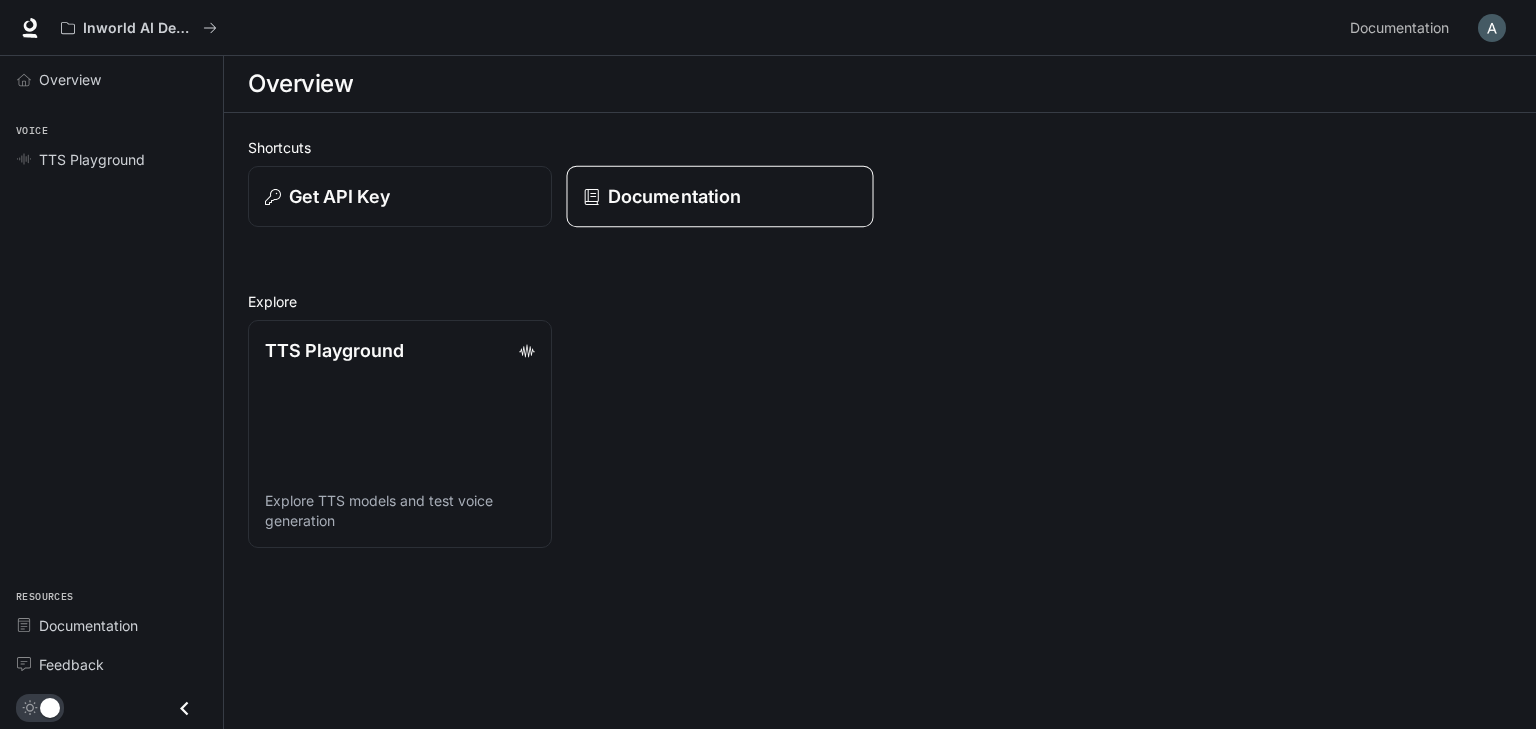 click on "Documentation" at bounding box center (720, 196) 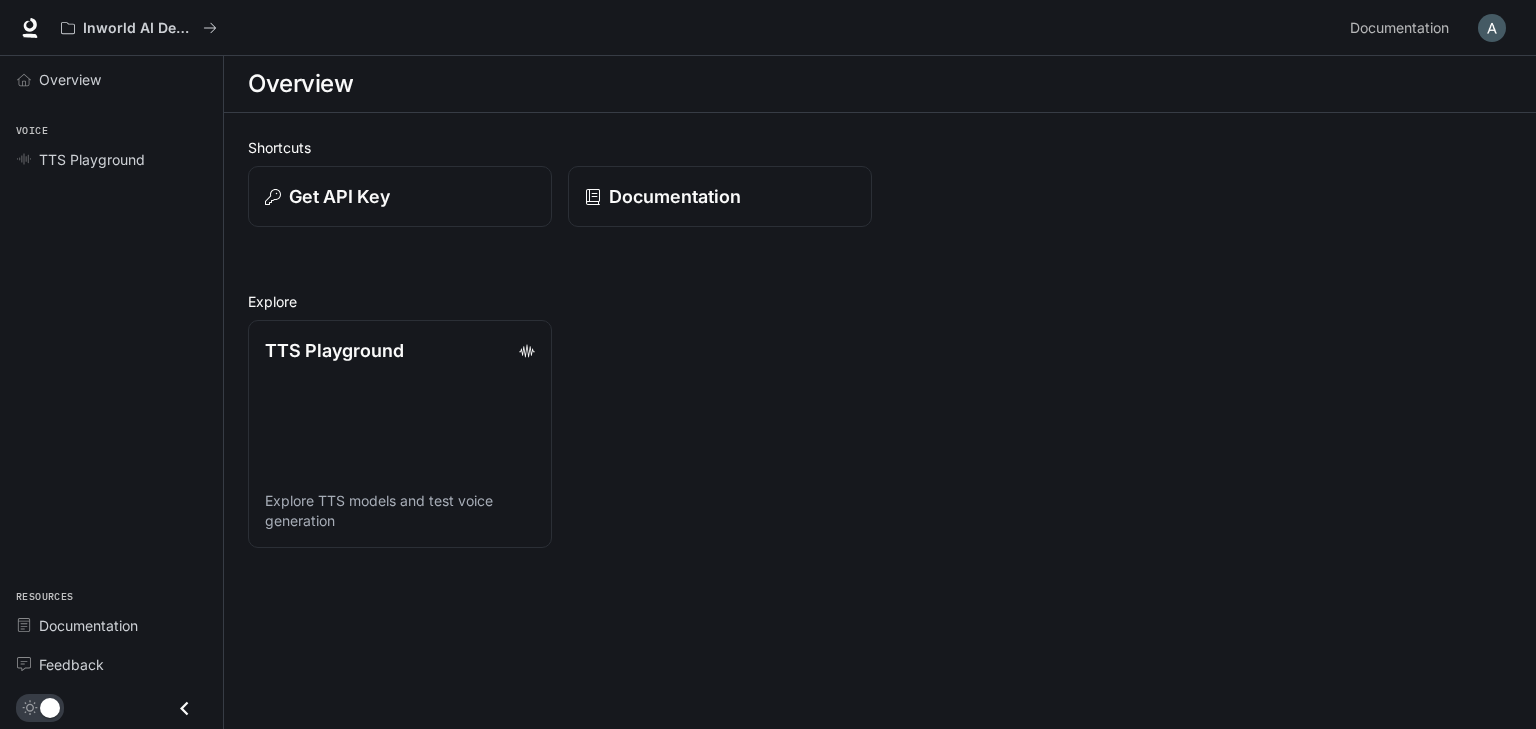 scroll, scrollTop: 0, scrollLeft: 0, axis: both 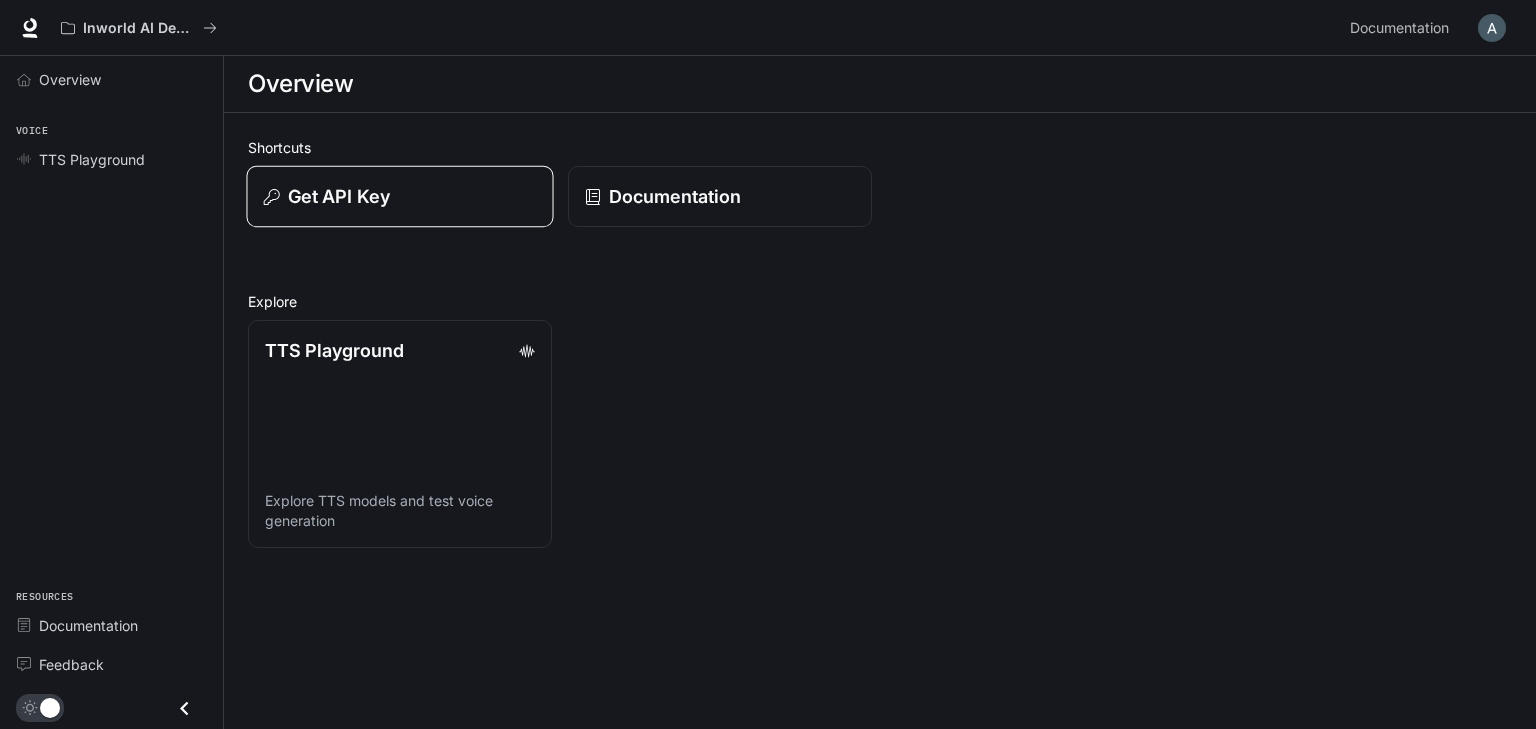 click on "Get API Key" at bounding box center [399, 197] 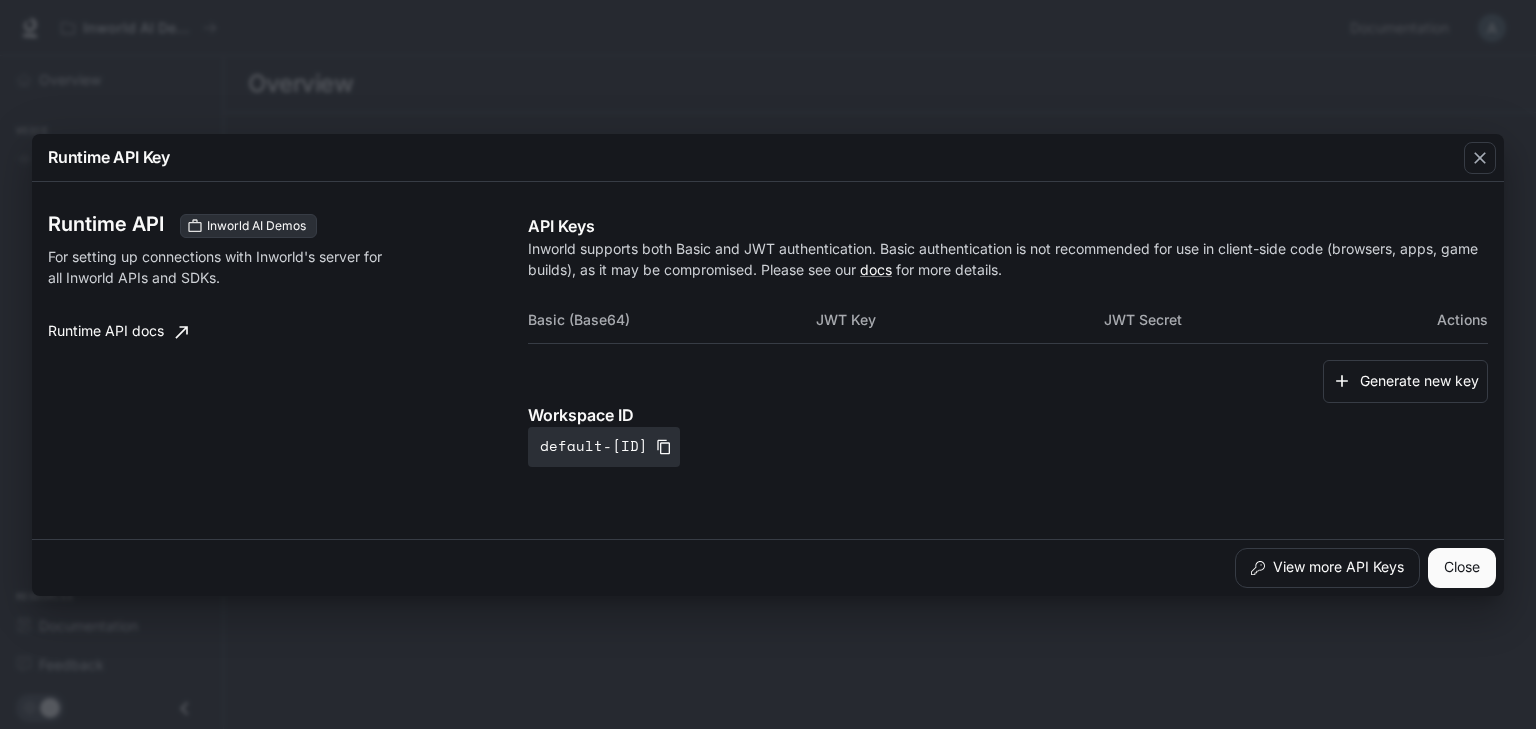 click on "Runtime API Key Runtime API Inworld AI Demos For setting up connections with Inworld's server for all Inworld APIs and SDKs. Runtime API docs API Keys Inworld supports both Basic and JWT authentication. Basic authentication is not recommended for use in client-side code (browsers, apps, game builds), as it may be compromised. Please see our   docs   for more details. Basic (Base64) JWT Key JWT Secret Actions Generate new key Workspace ID [WORKSPACE_ID]  View more API Keys Close" at bounding box center (768, 364) 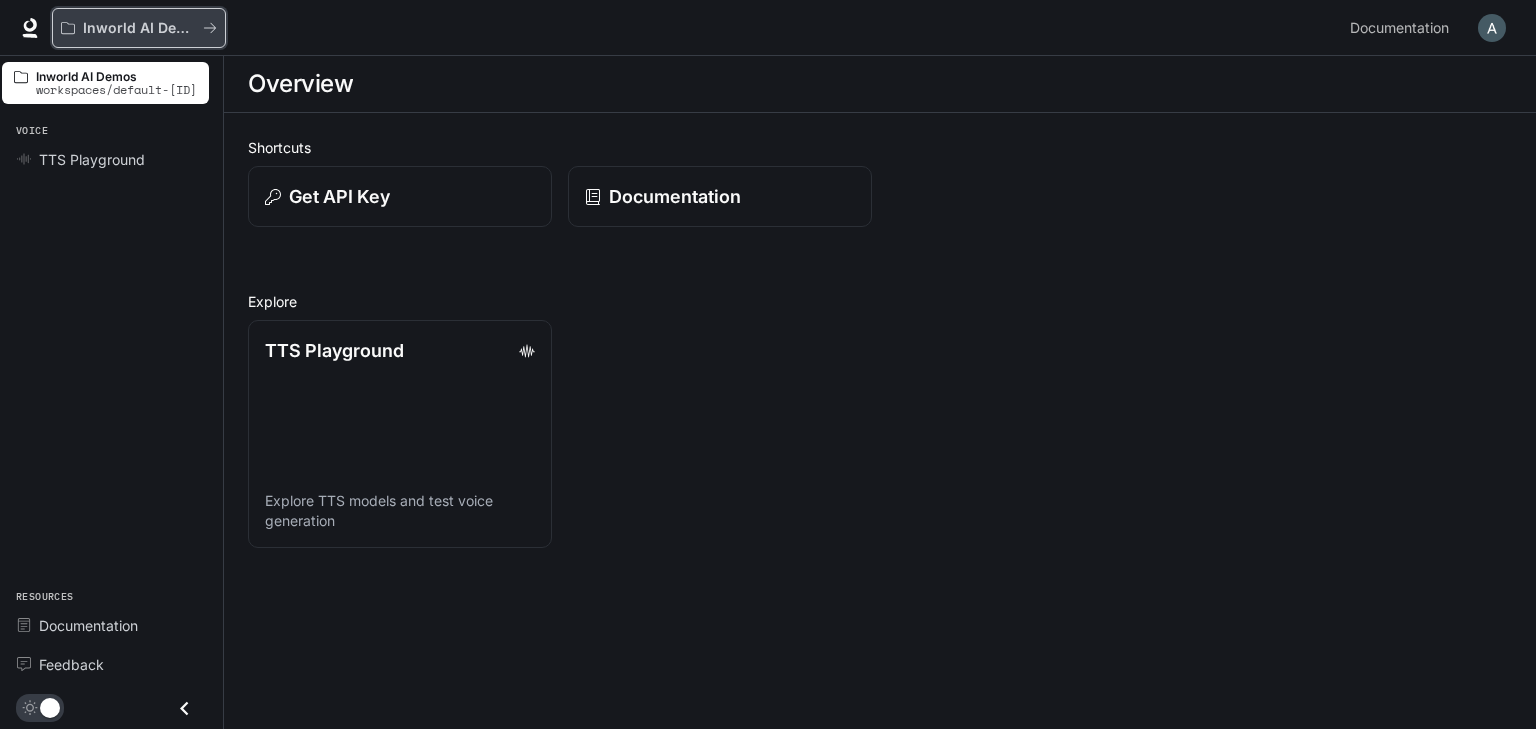 click on "Inworld AI Demos" at bounding box center [132, 28] 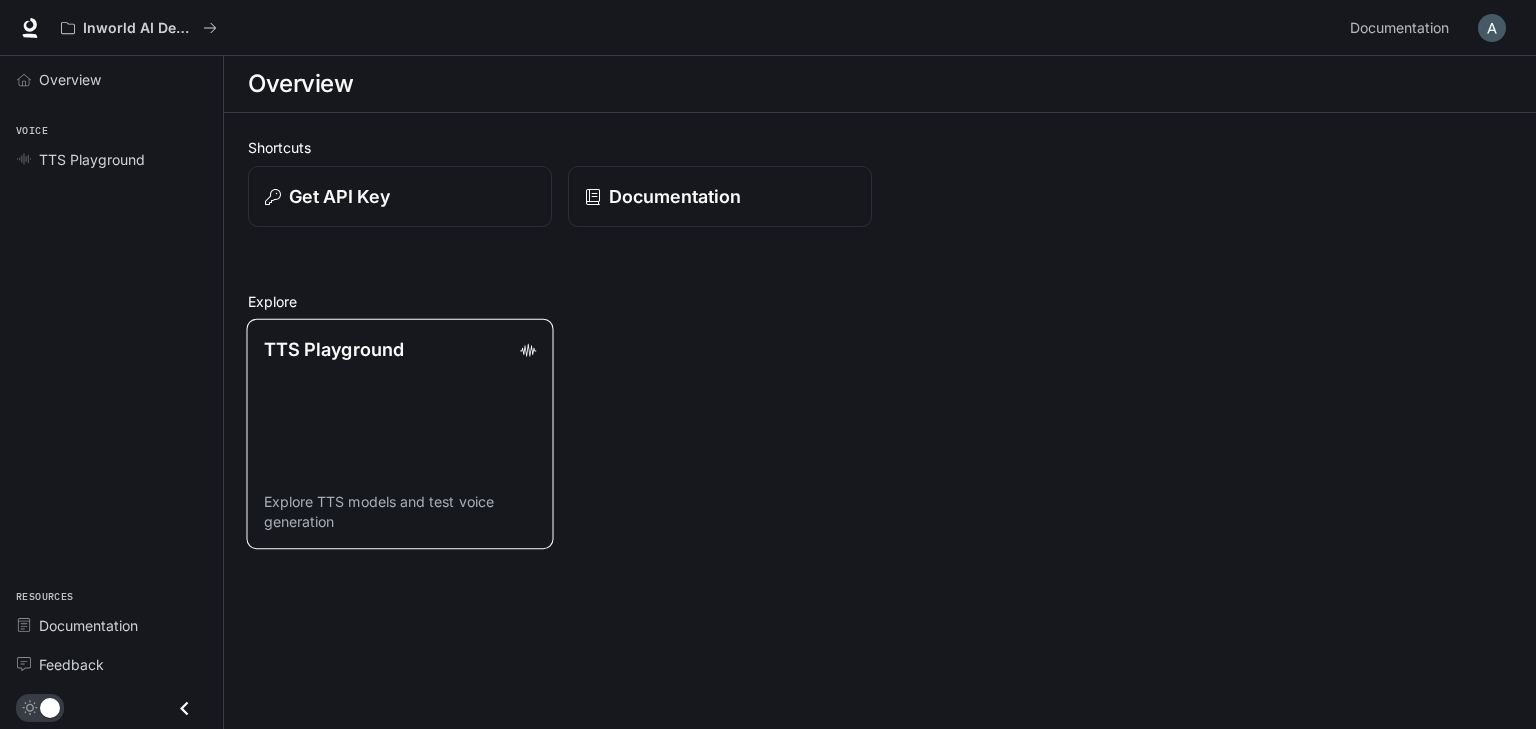 click on "TTS Playground Explore TTS models and test voice generation" at bounding box center (399, 434) 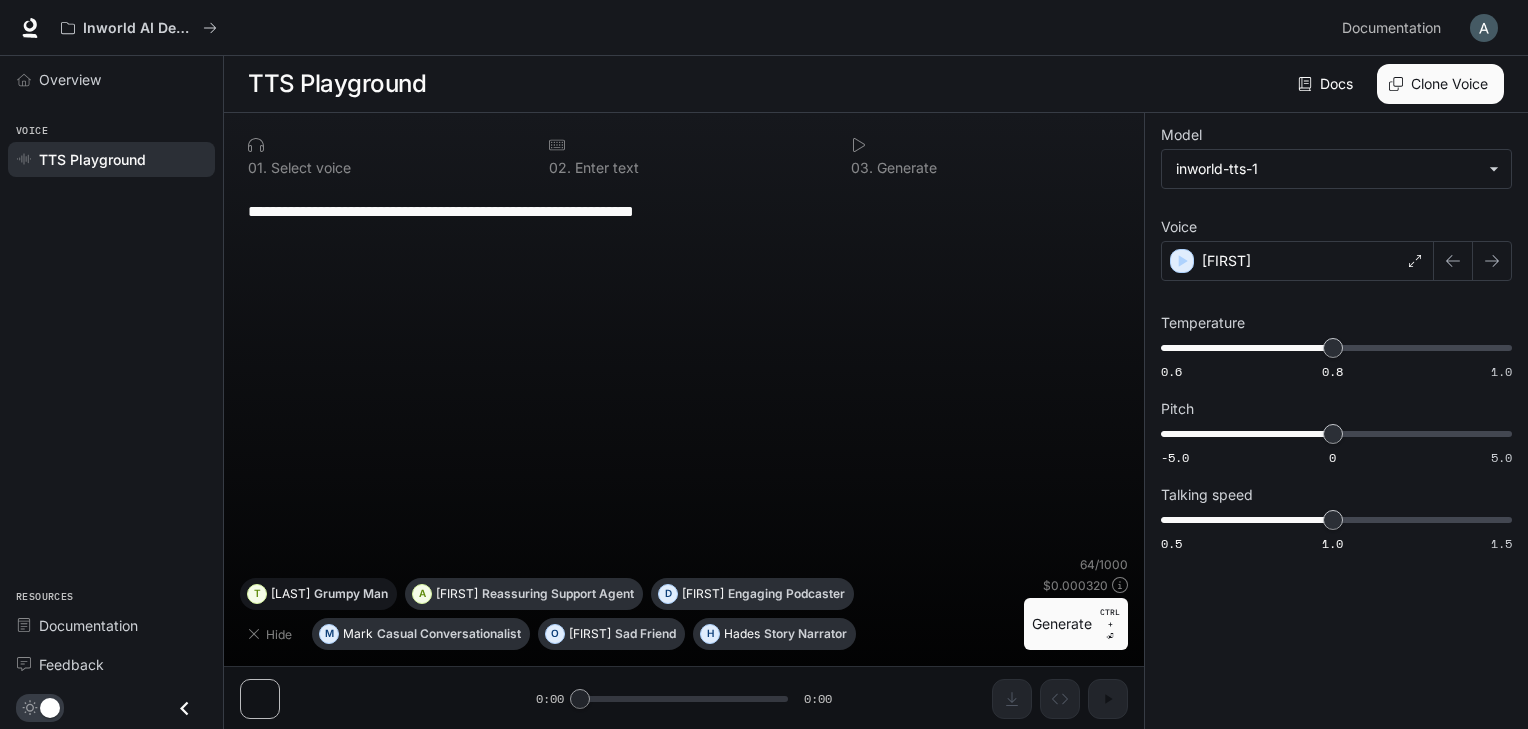 click on "Grumpy Man" at bounding box center [351, 594] 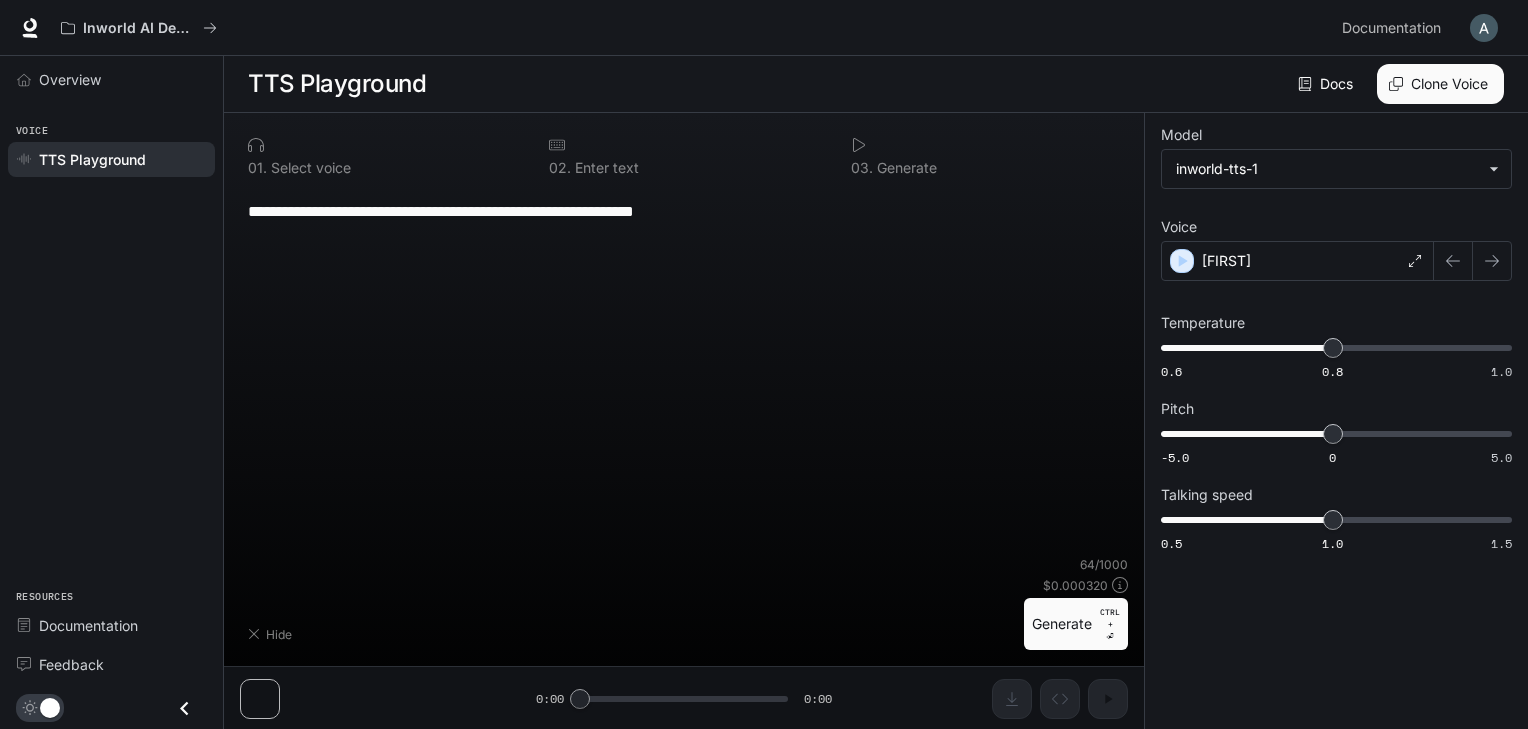 type on "**********" 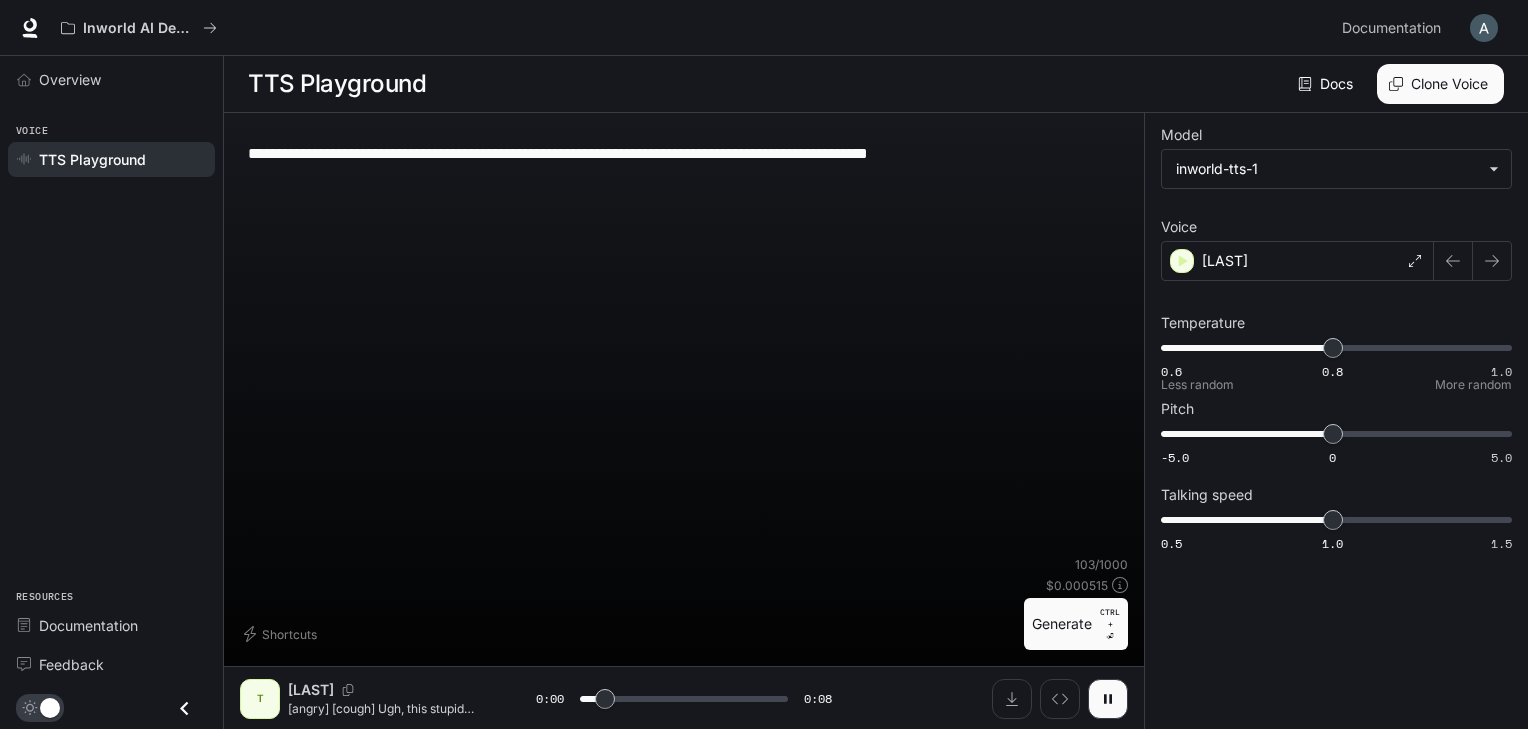 type on "***" 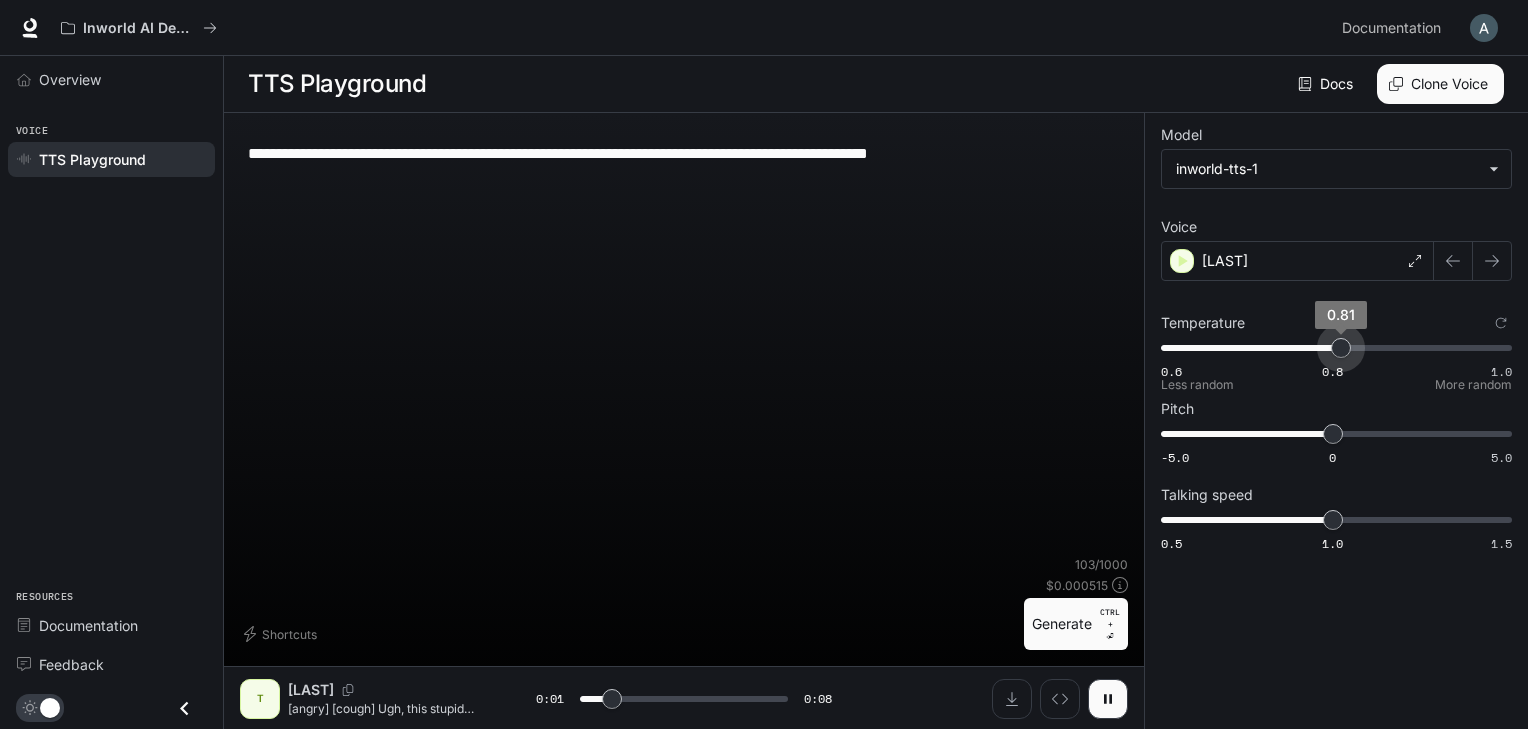 type on "***" 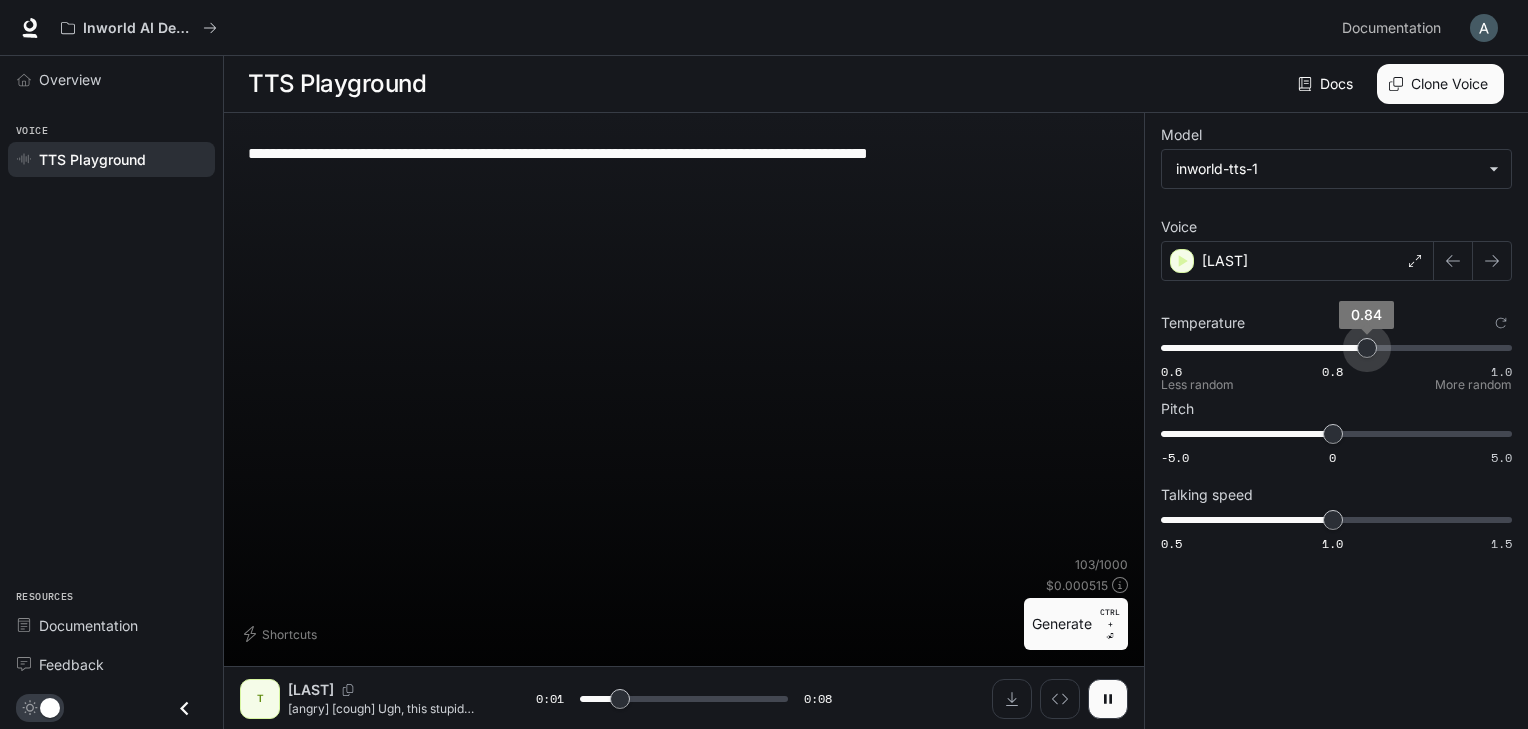 type on "***" 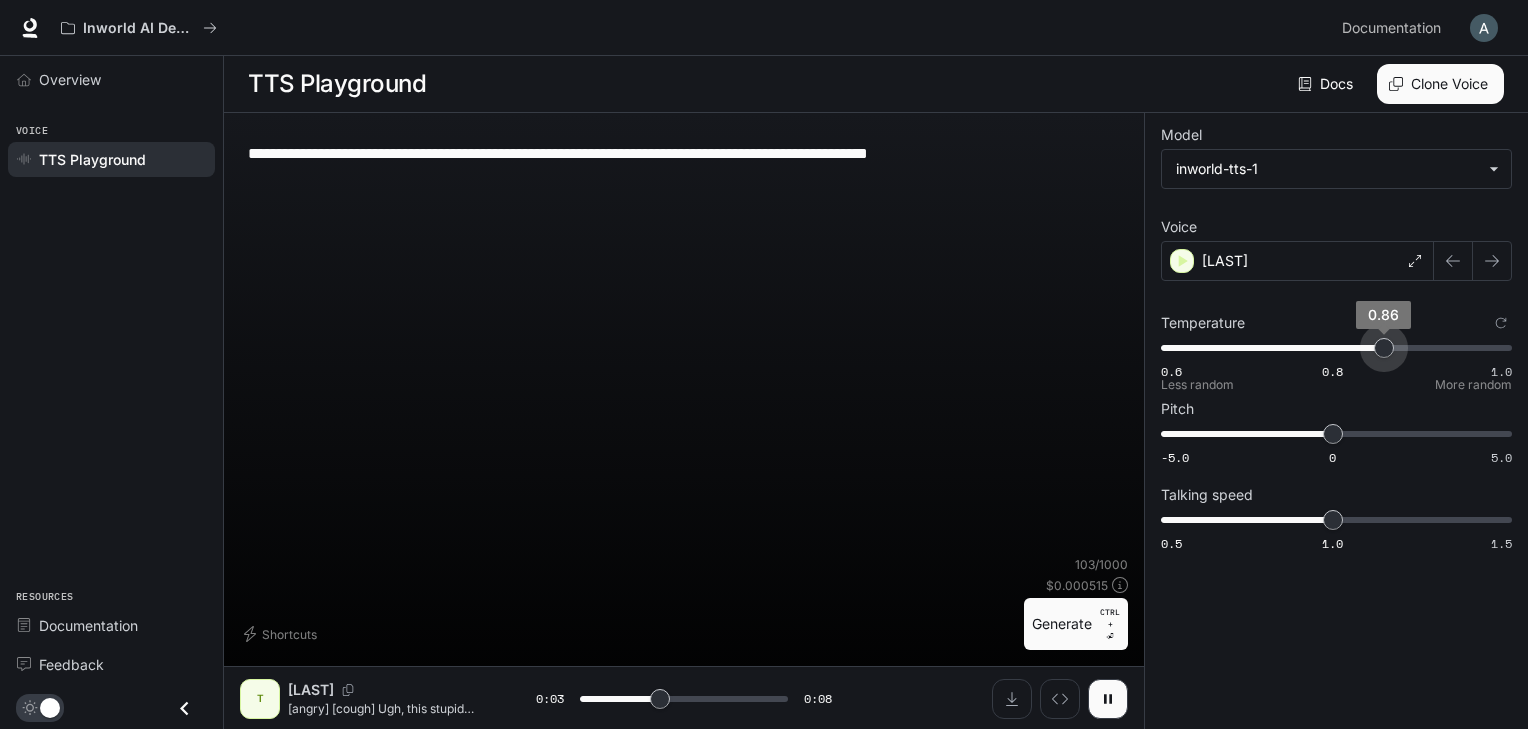 type on "***" 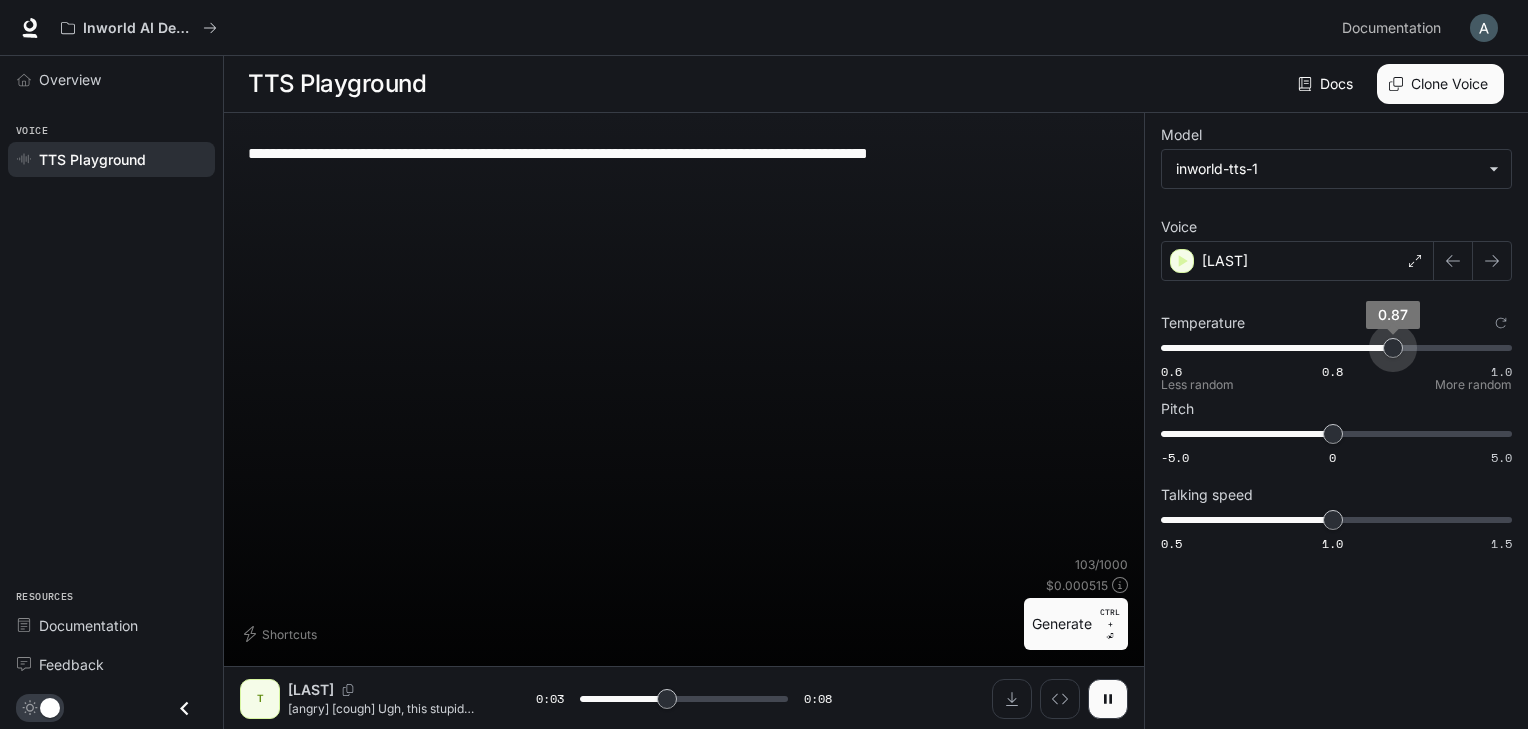 drag, startPoint x: 1376, startPoint y: 344, endPoint x: 1394, endPoint y: 344, distance: 18 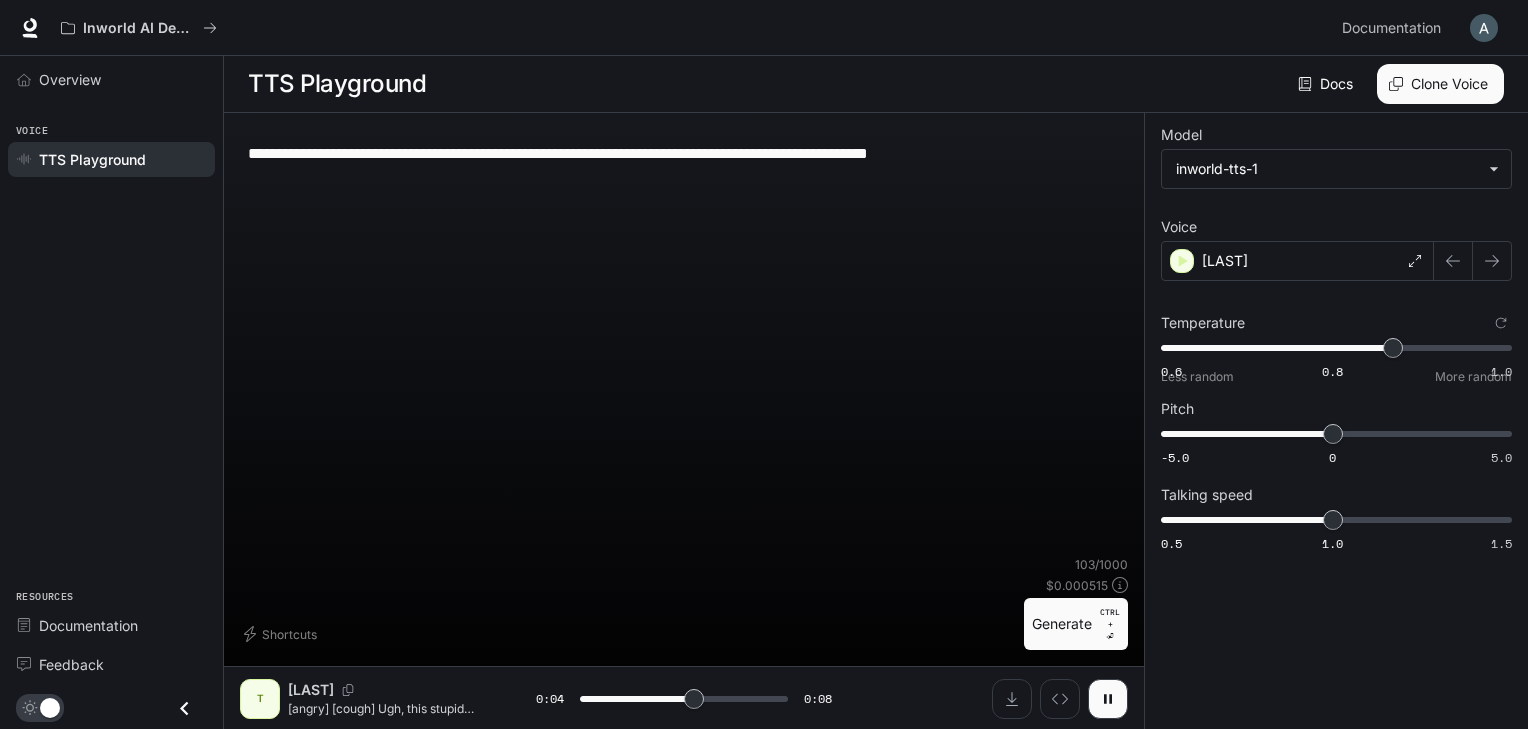type on "***" 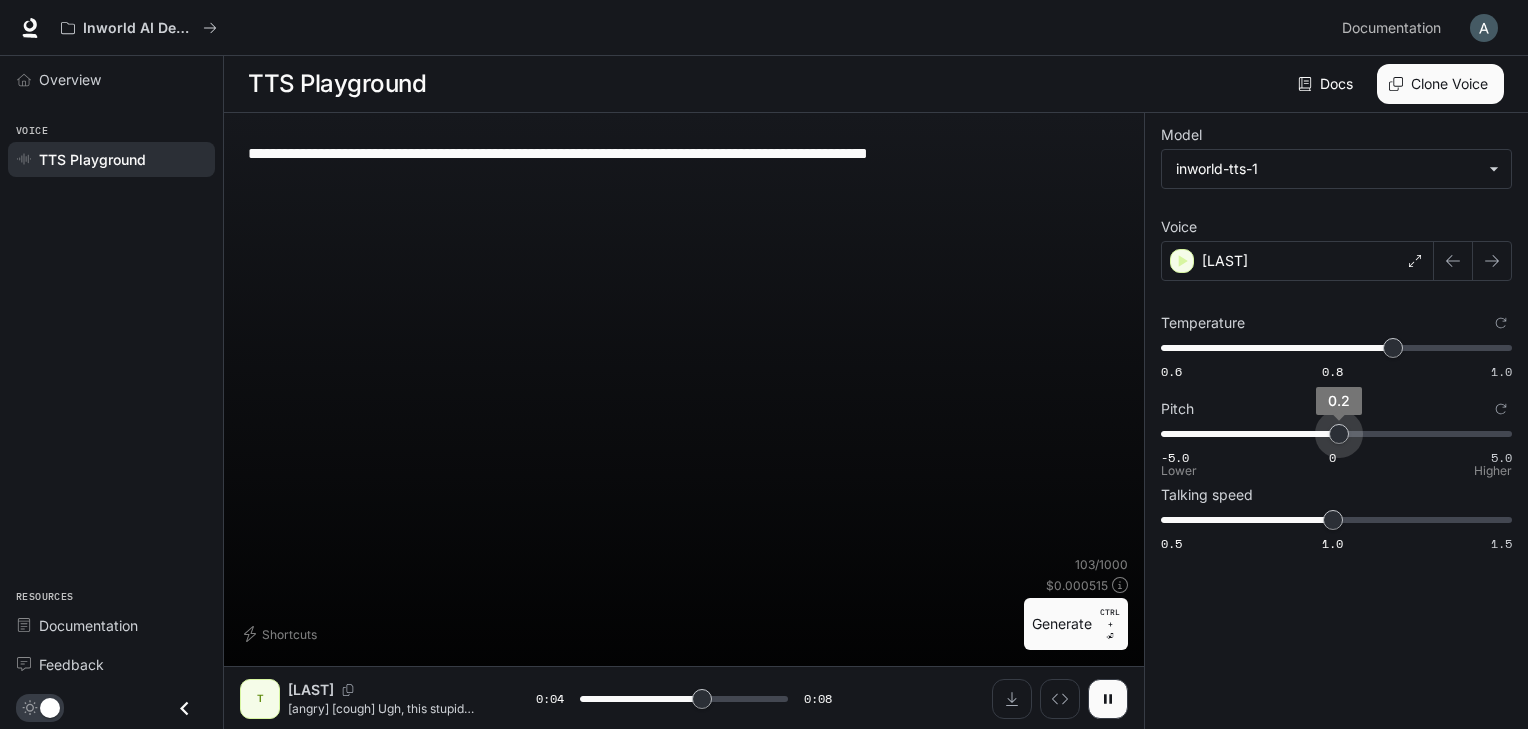 type on "***" 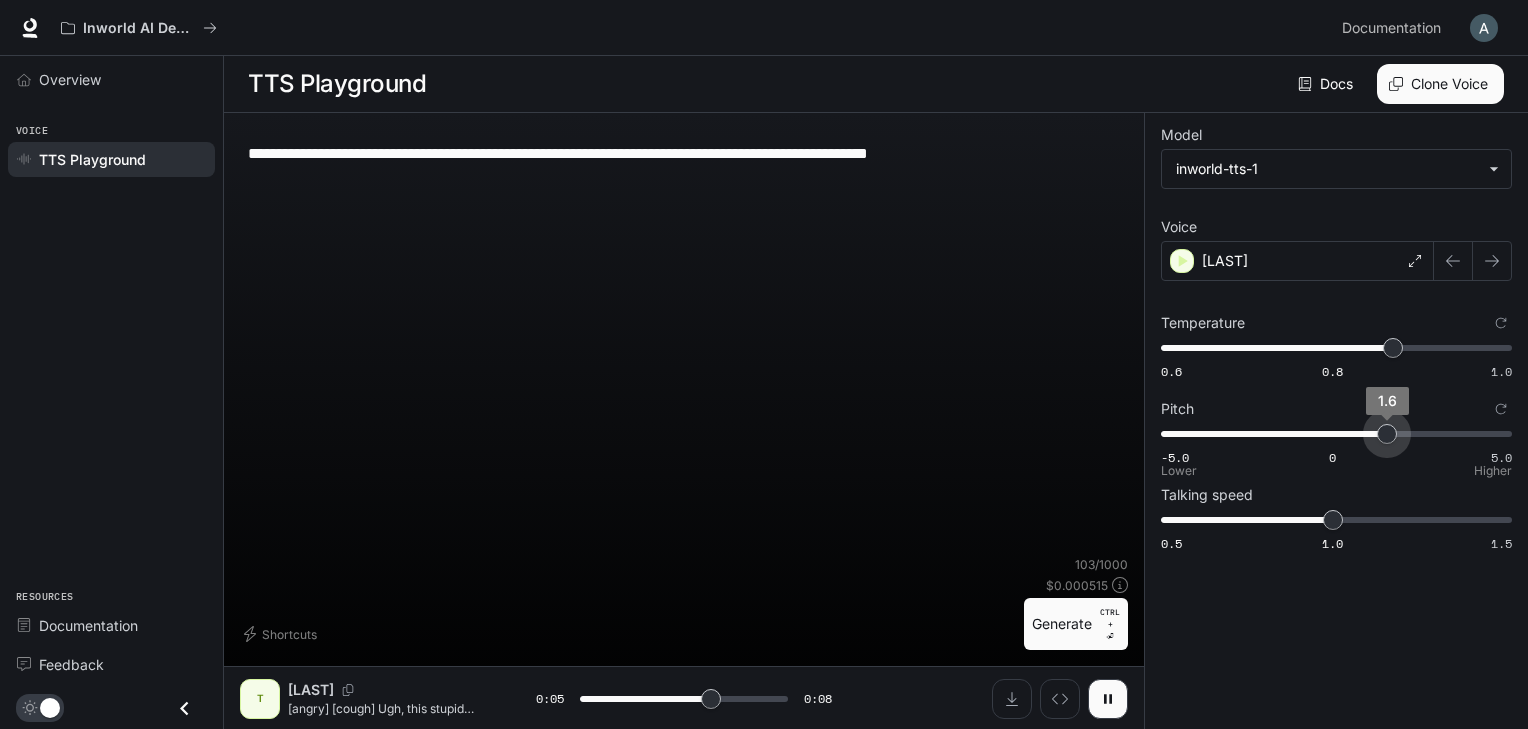 drag, startPoint x: 1338, startPoint y: 430, endPoint x: 1387, endPoint y: 420, distance: 50.01 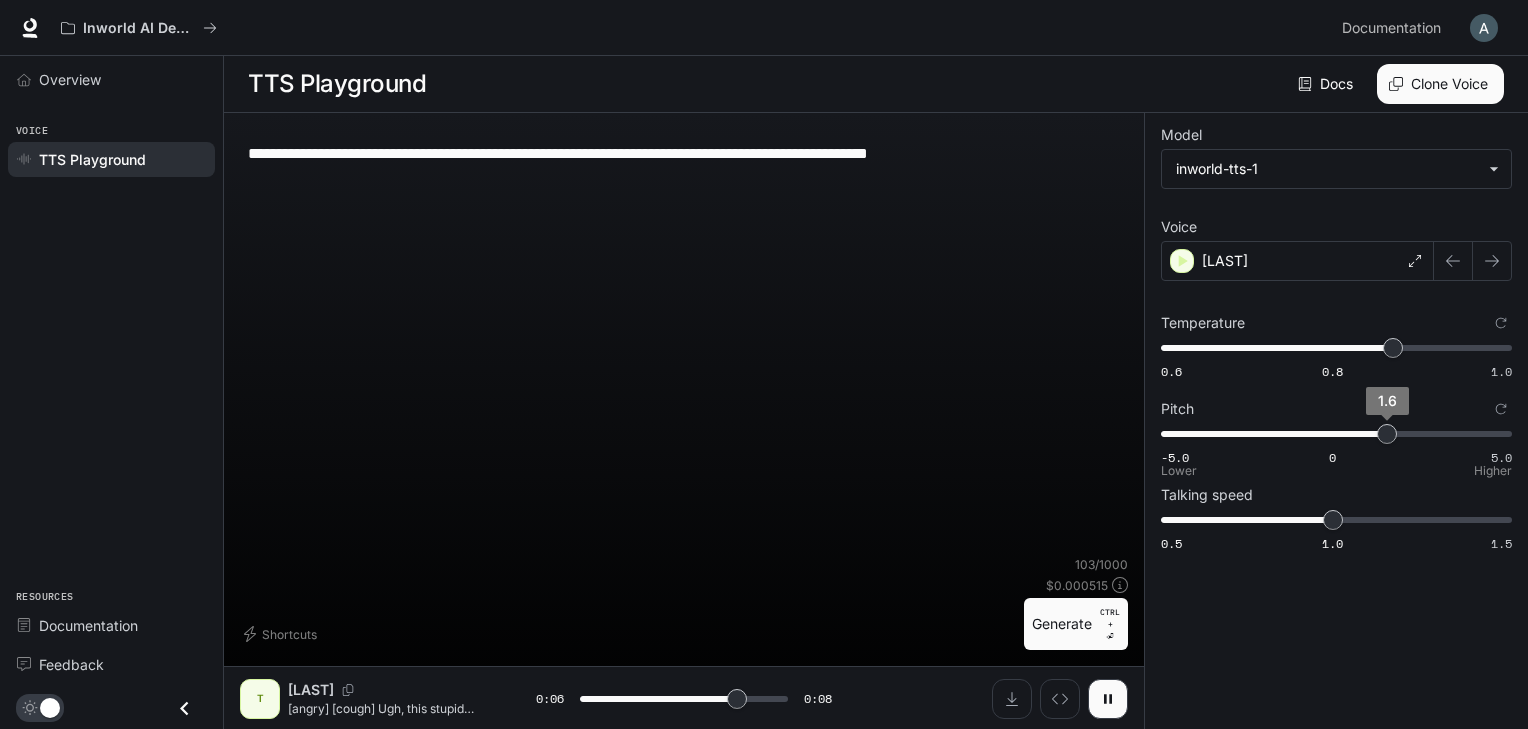 type on "***" 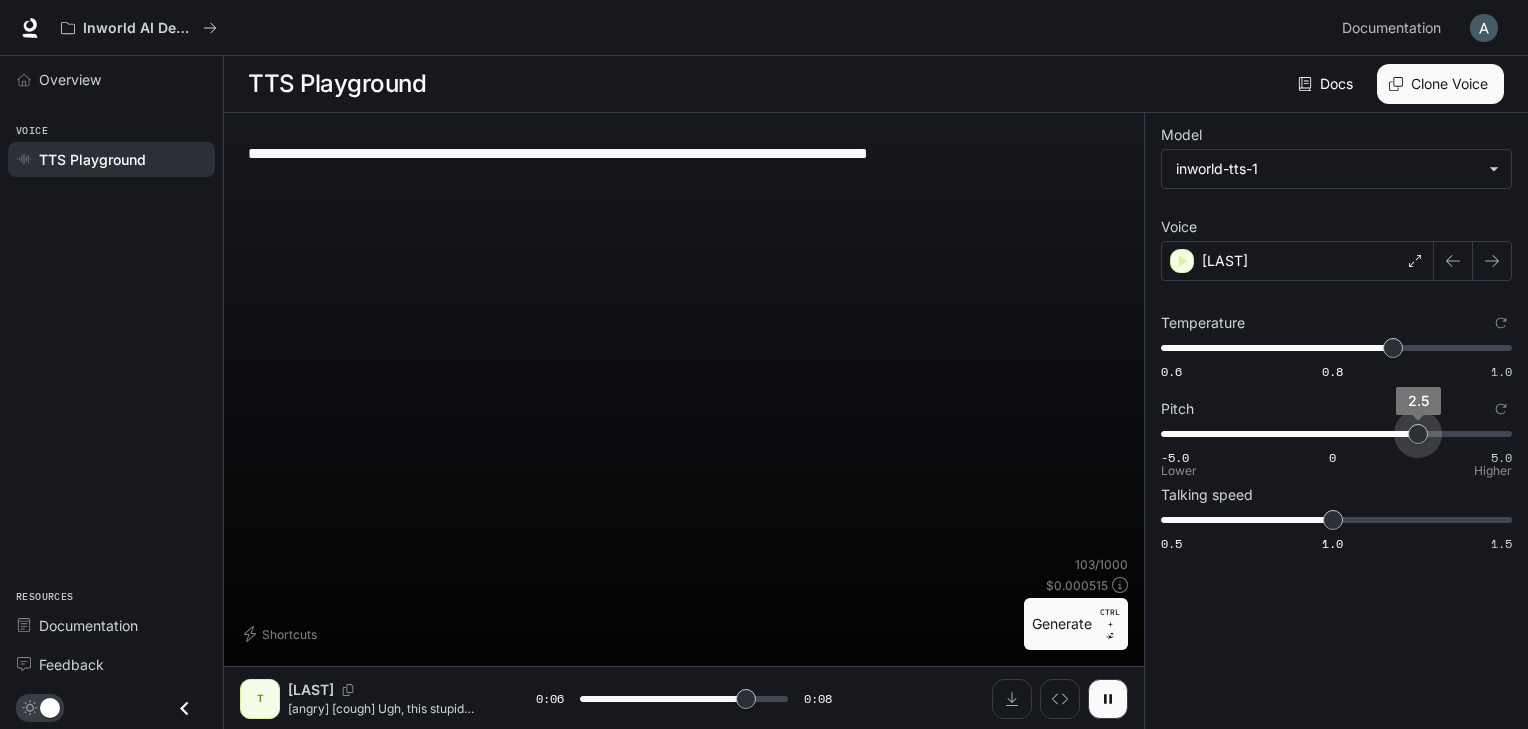 type on "***" 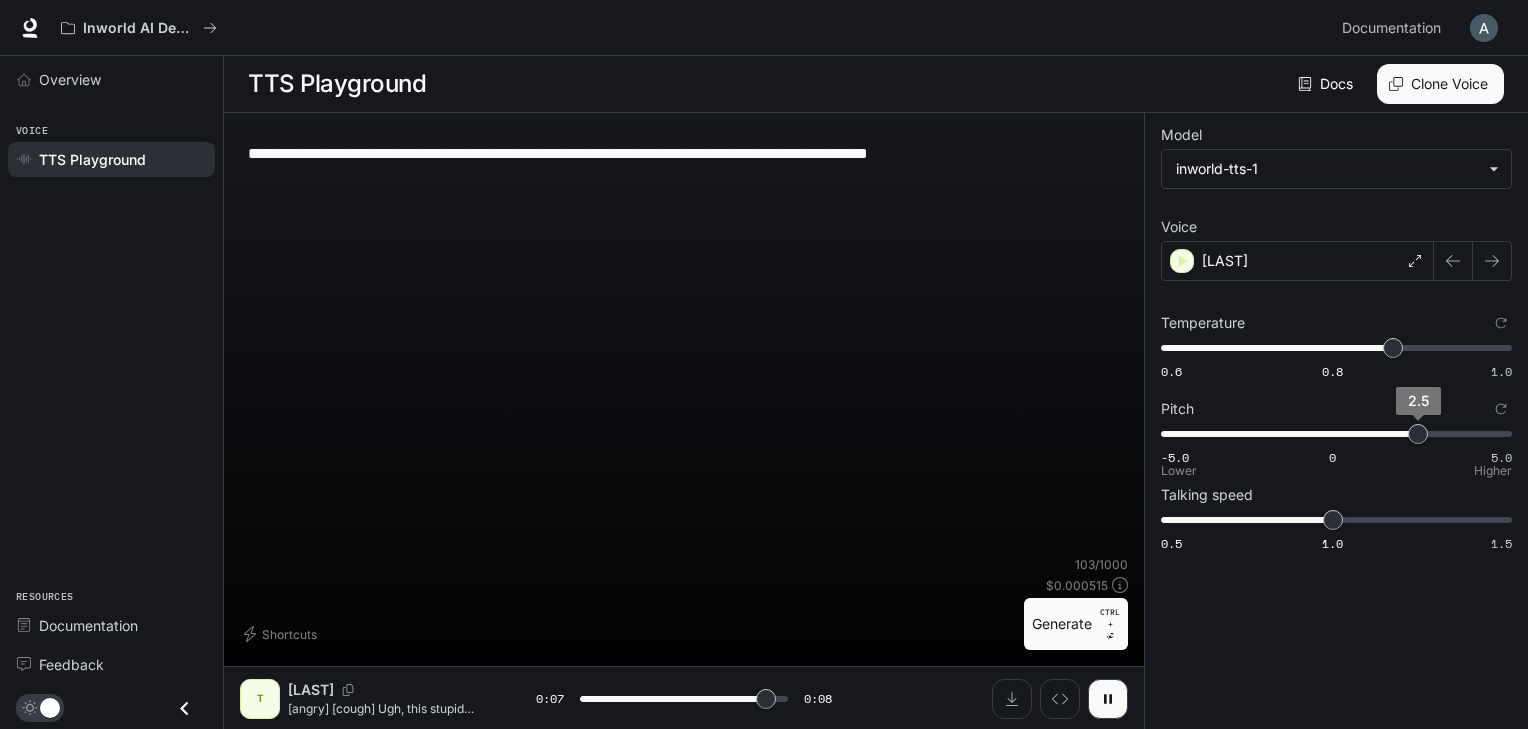 type on "***" 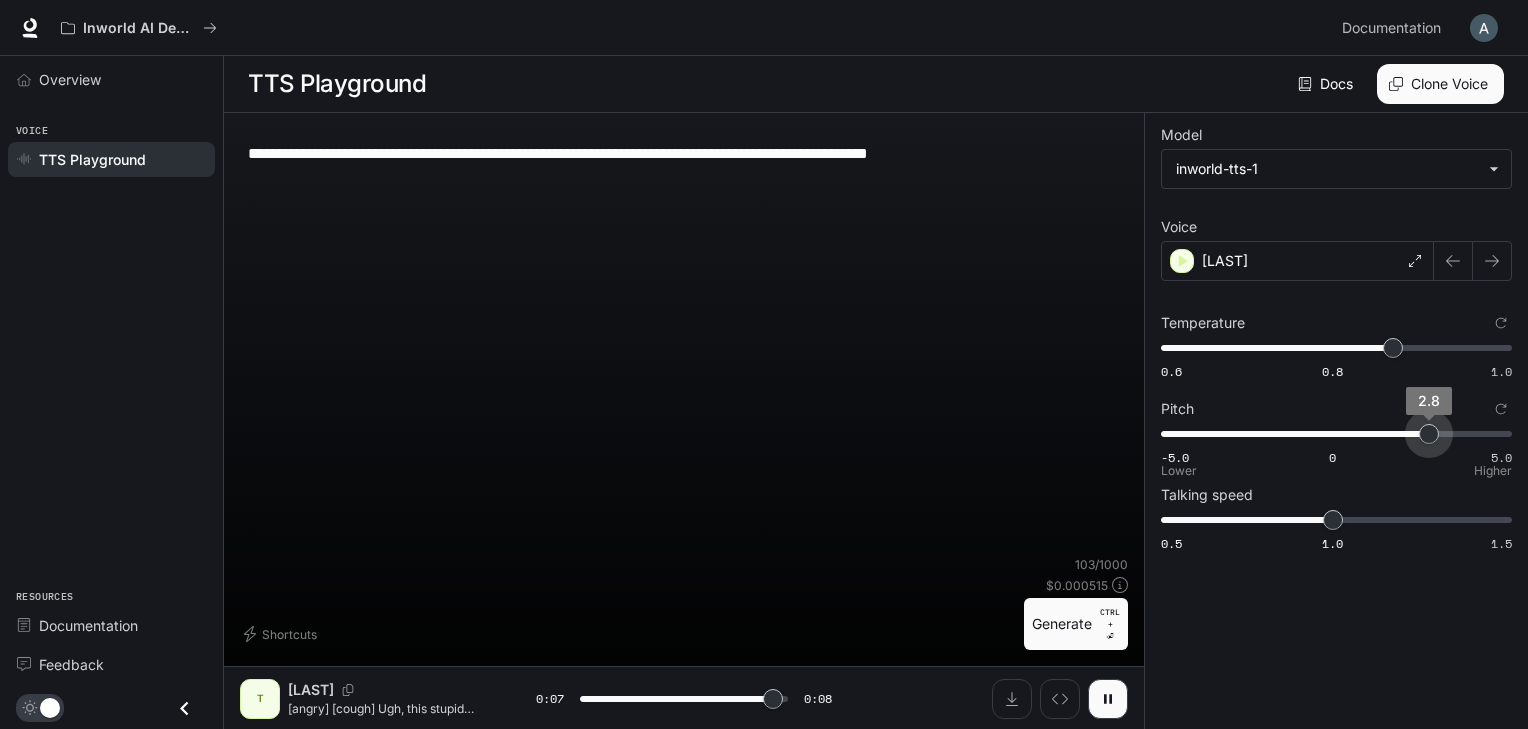 type on "***" 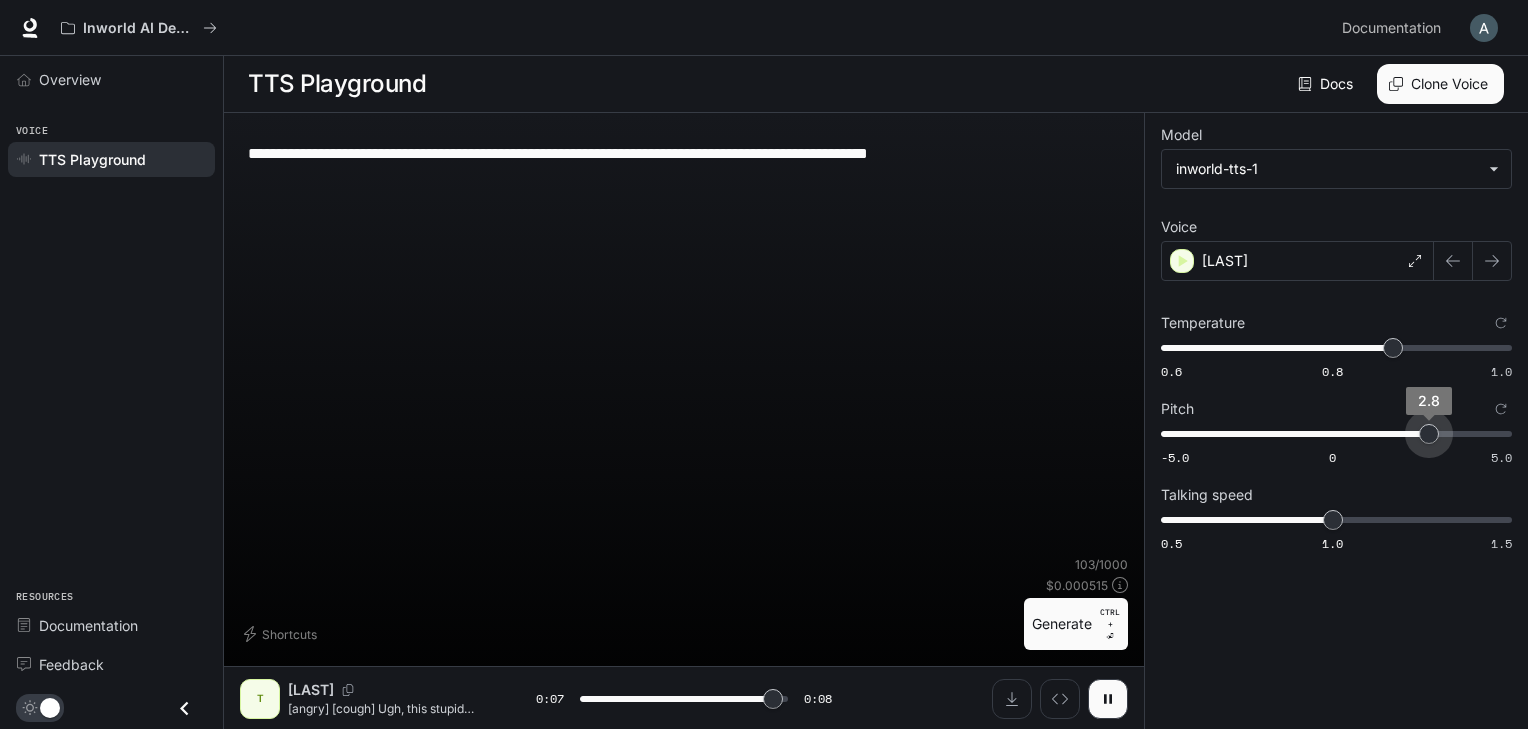 drag, startPoint x: 1476, startPoint y: 422, endPoint x: 1535, endPoint y: 422, distance: 59 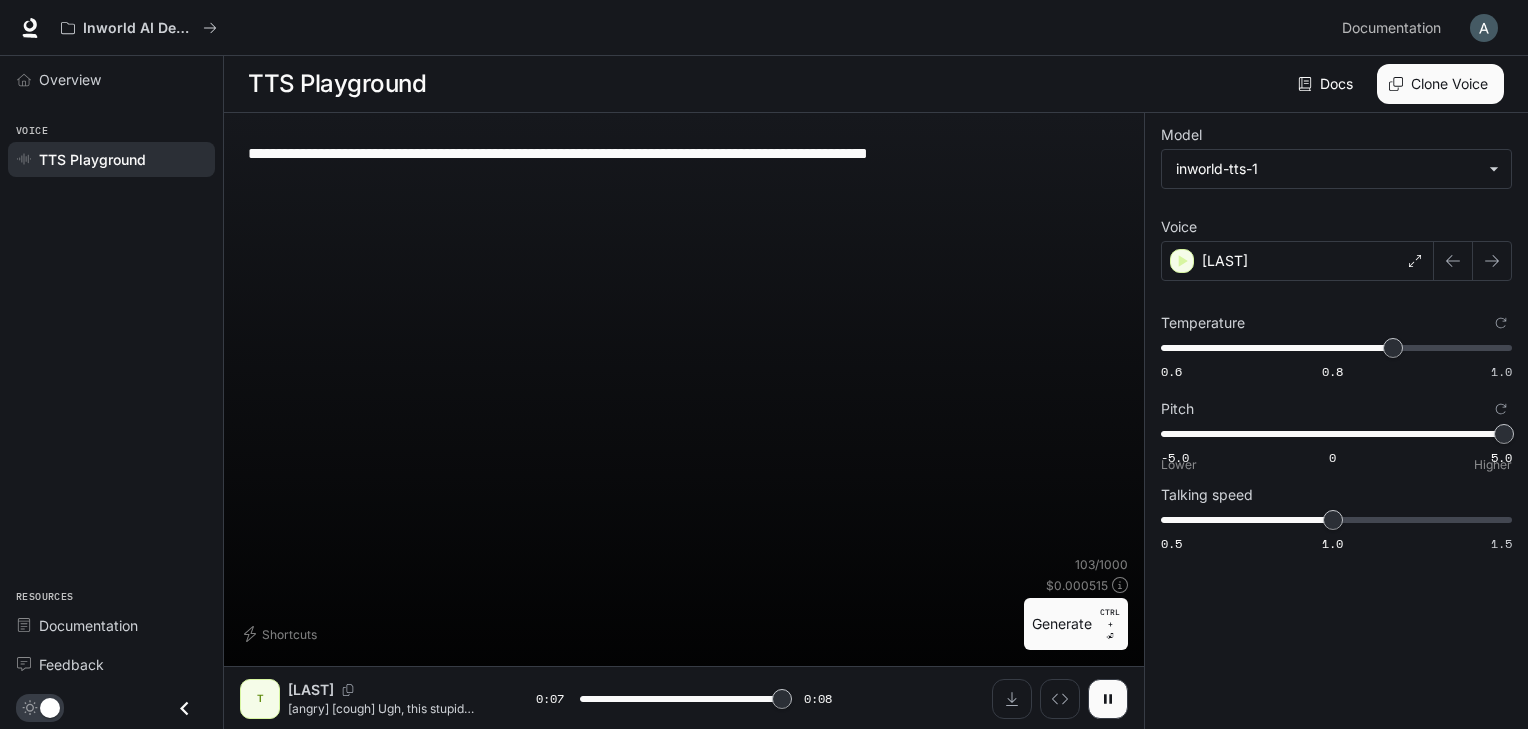 type on "*" 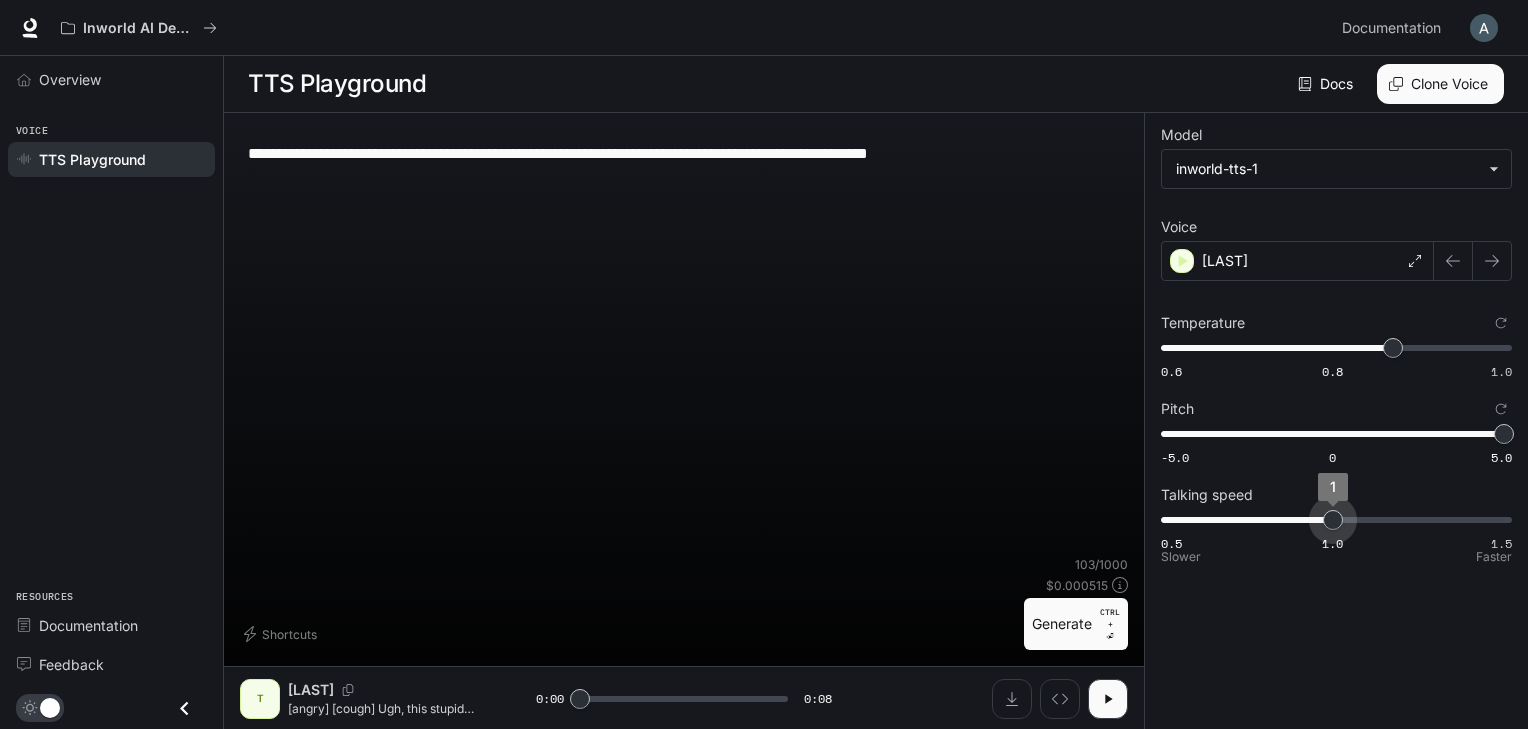 drag, startPoint x: 1318, startPoint y: 515, endPoint x: 1253, endPoint y: 521, distance: 65.27634 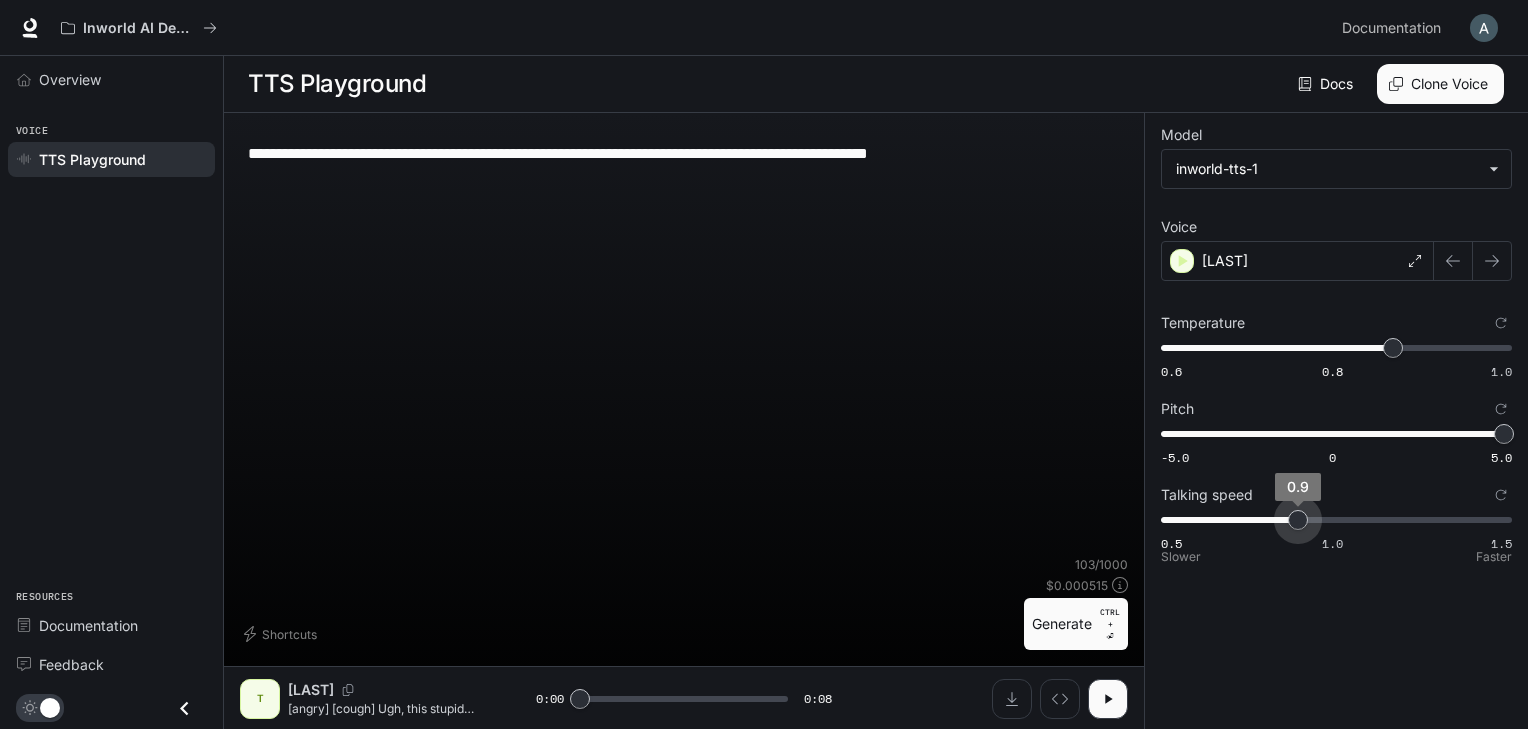 type on "***" 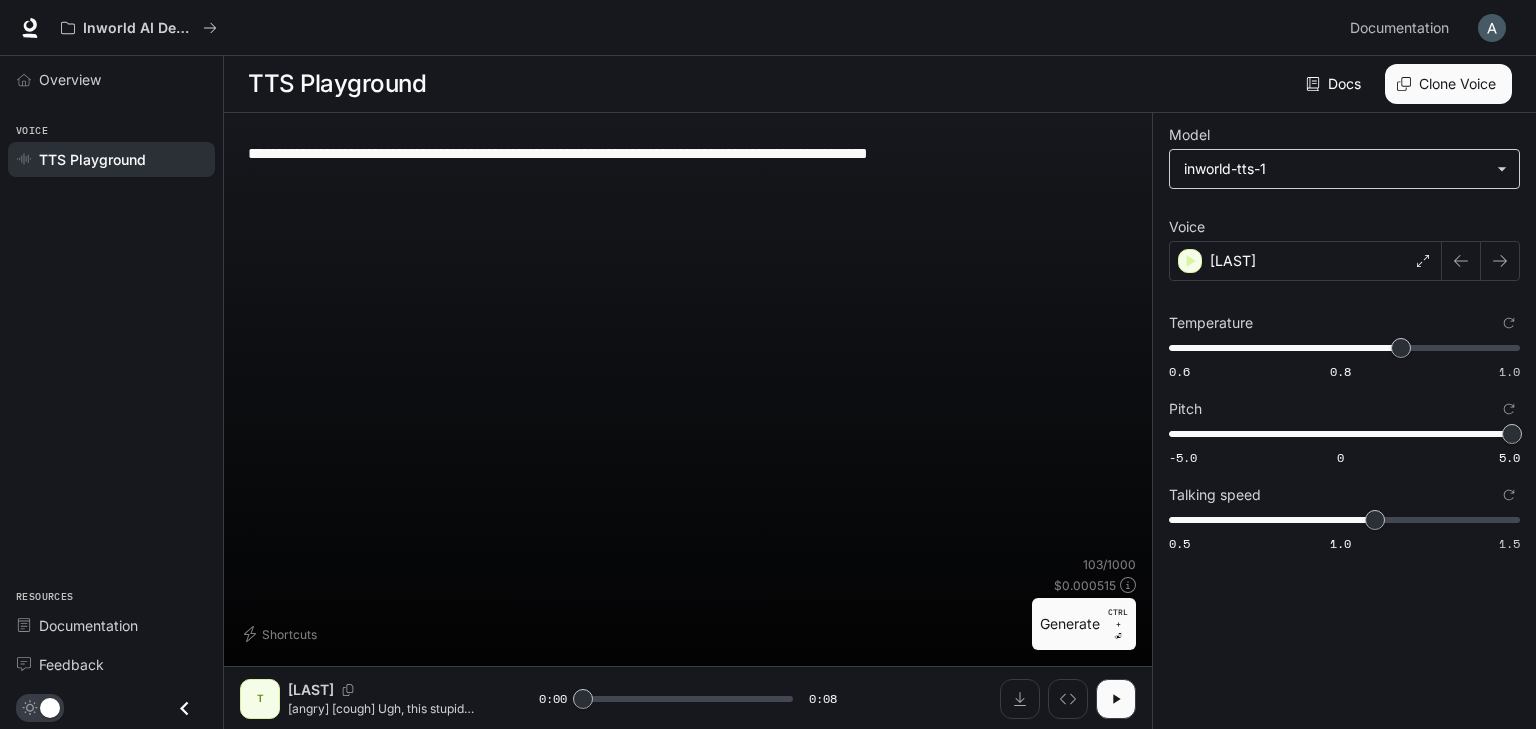 click on "**********" at bounding box center [768, 365] 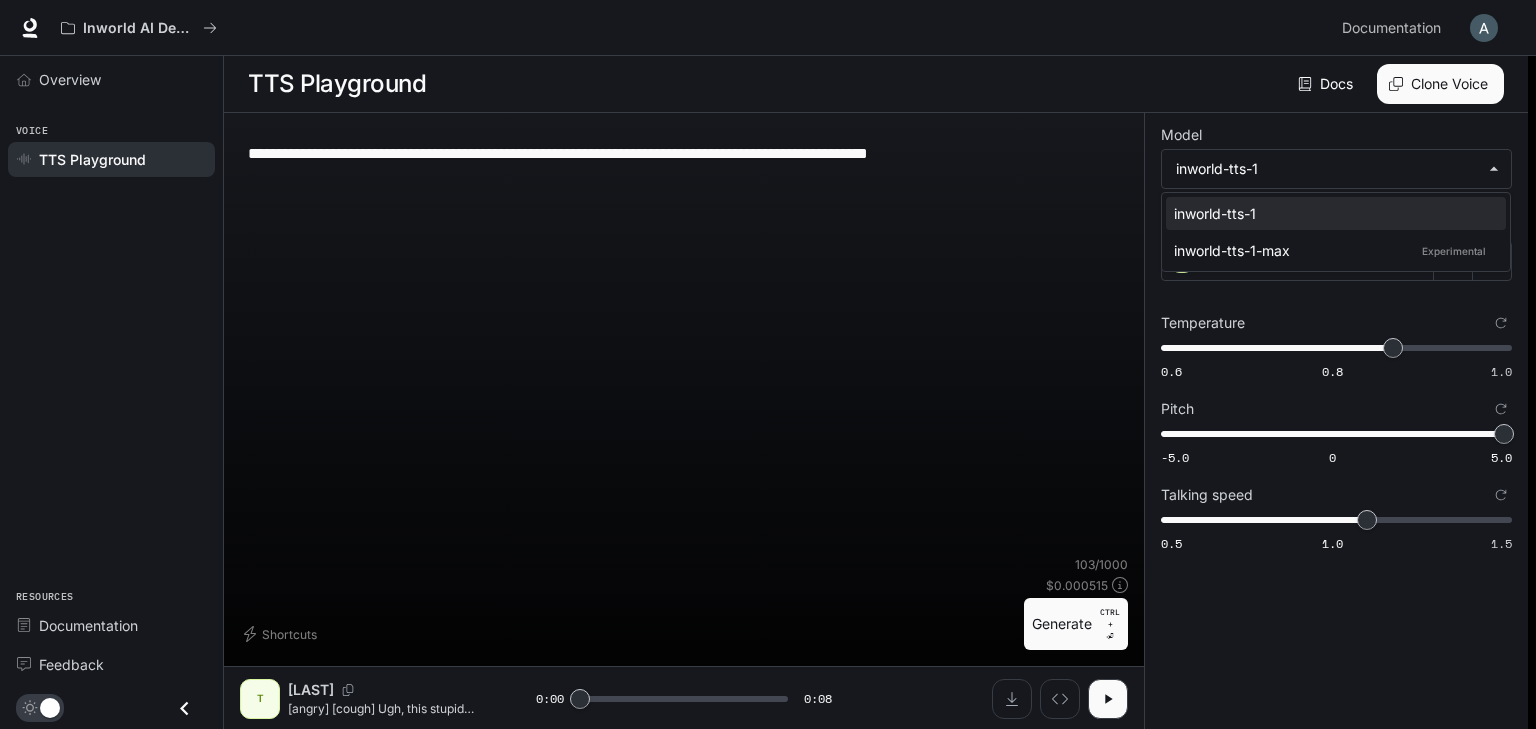 click at bounding box center [768, 364] 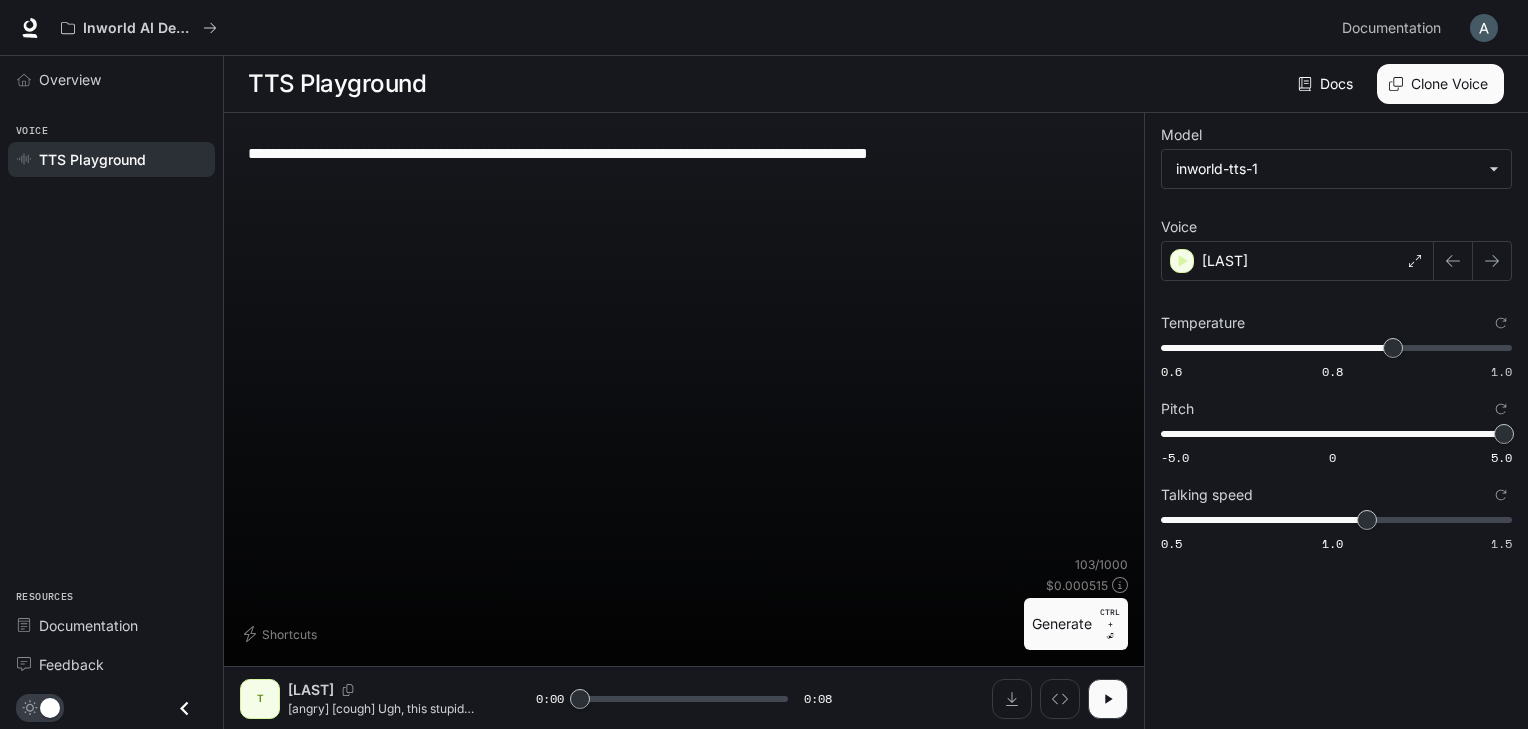 click on "Generate CTRL +  ⏎" at bounding box center [1076, 624] 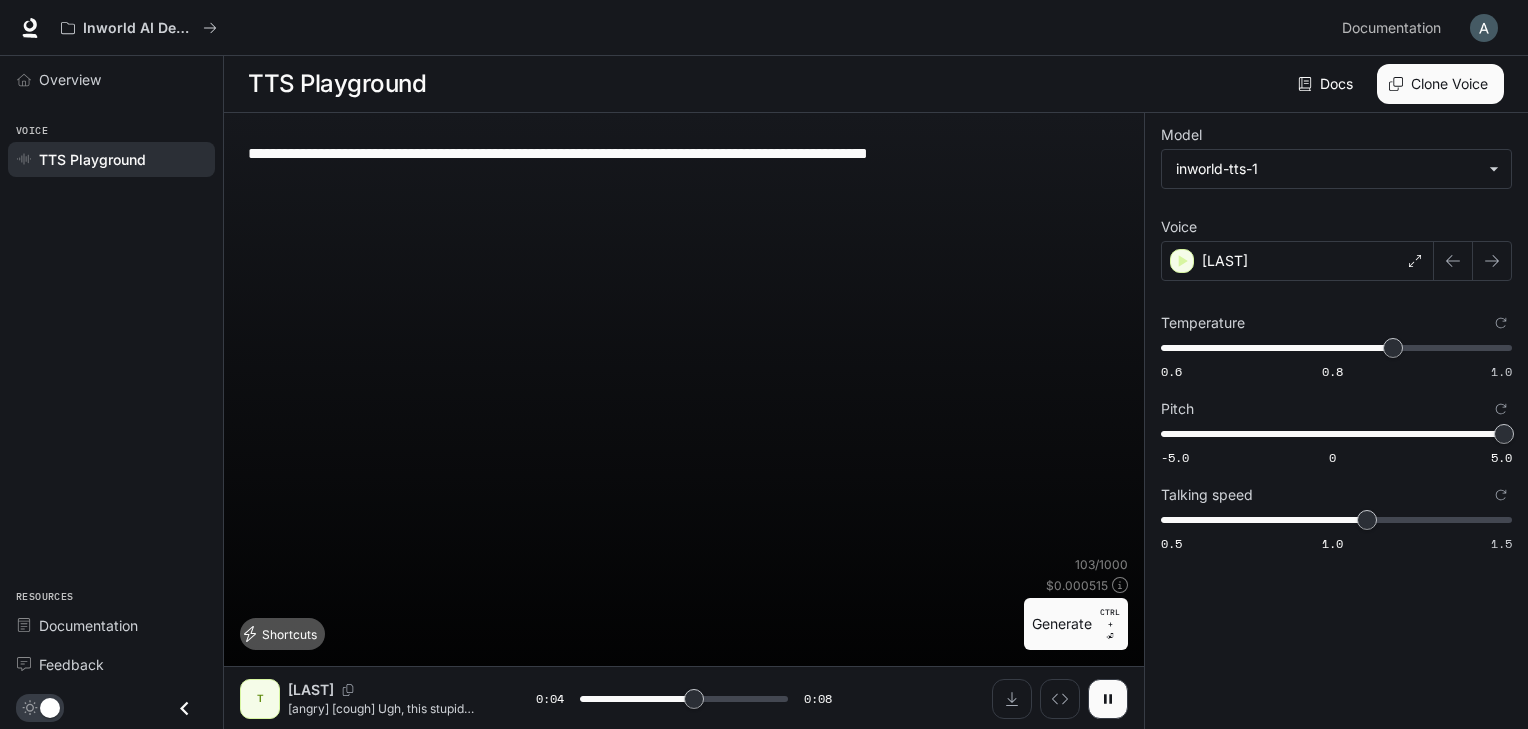 click on "Shortcuts" at bounding box center (282, 634) 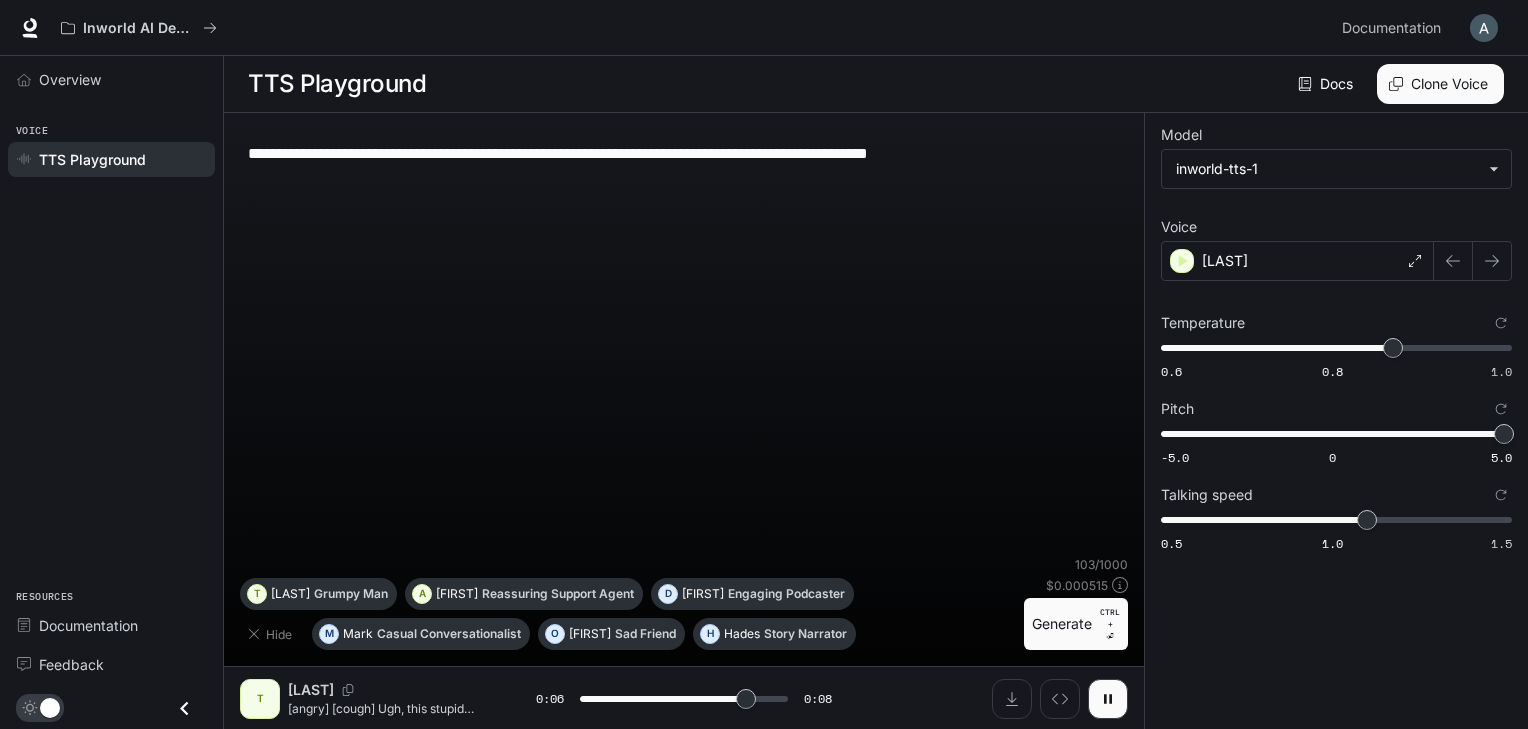 click on "**********" at bounding box center [684, 342] 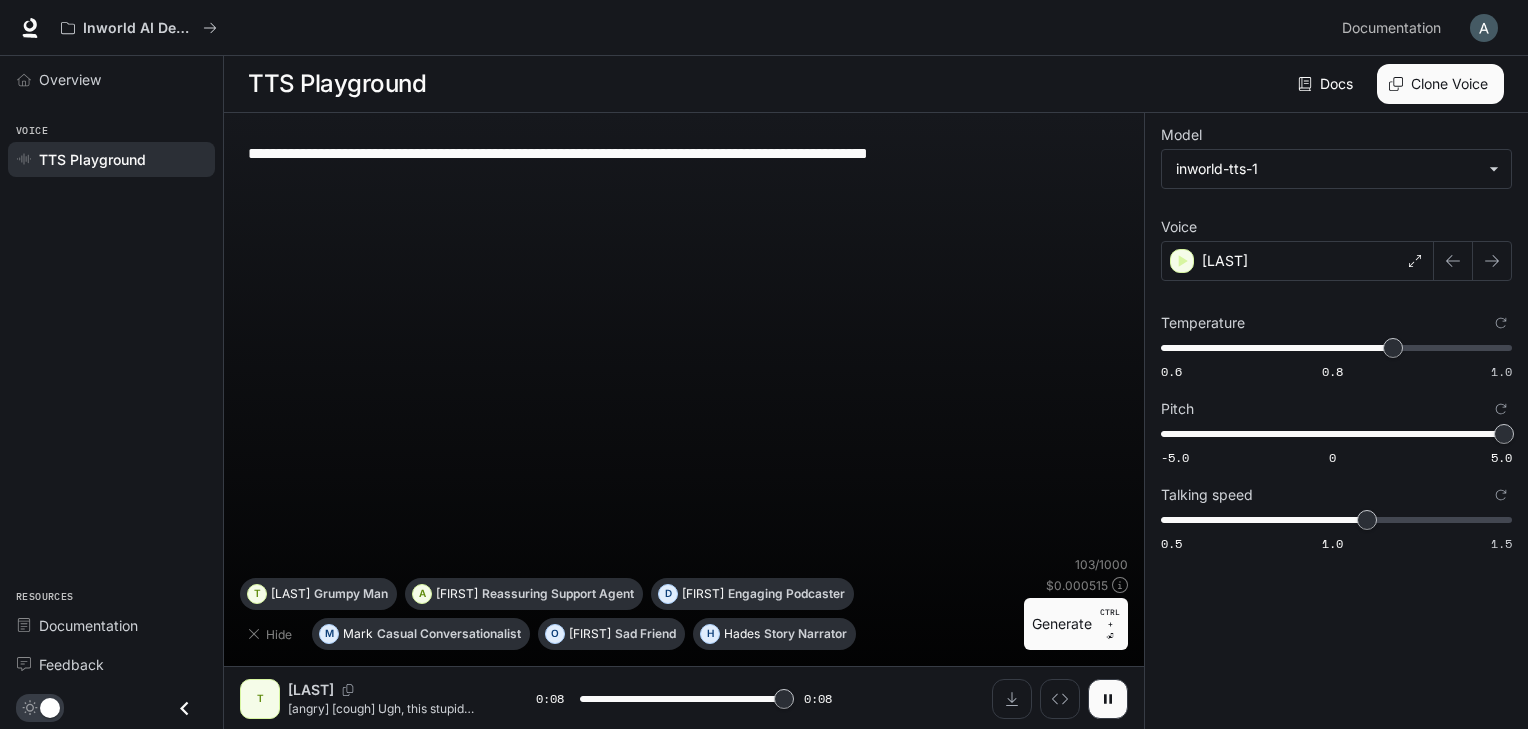 type on "*" 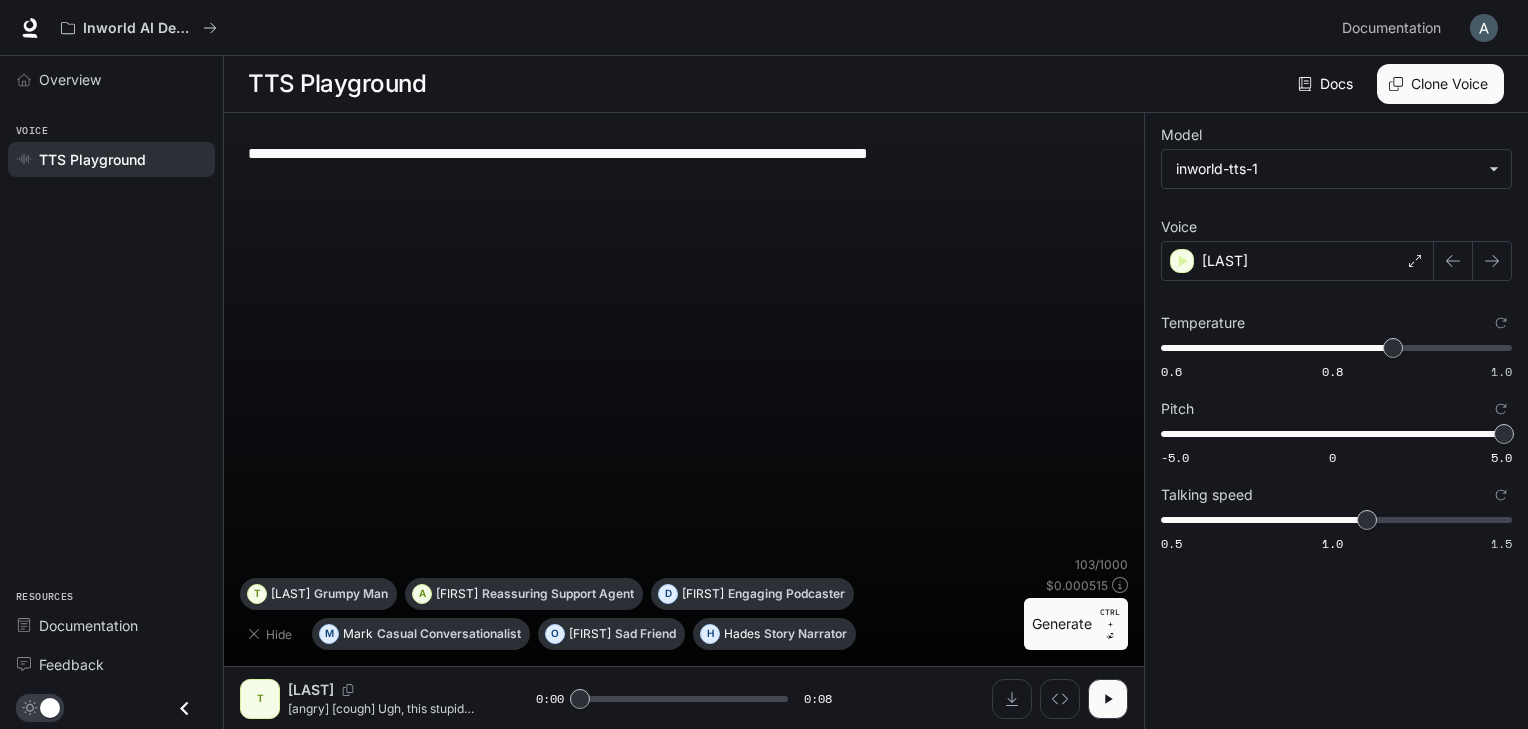 click on "**********" at bounding box center (684, 342) 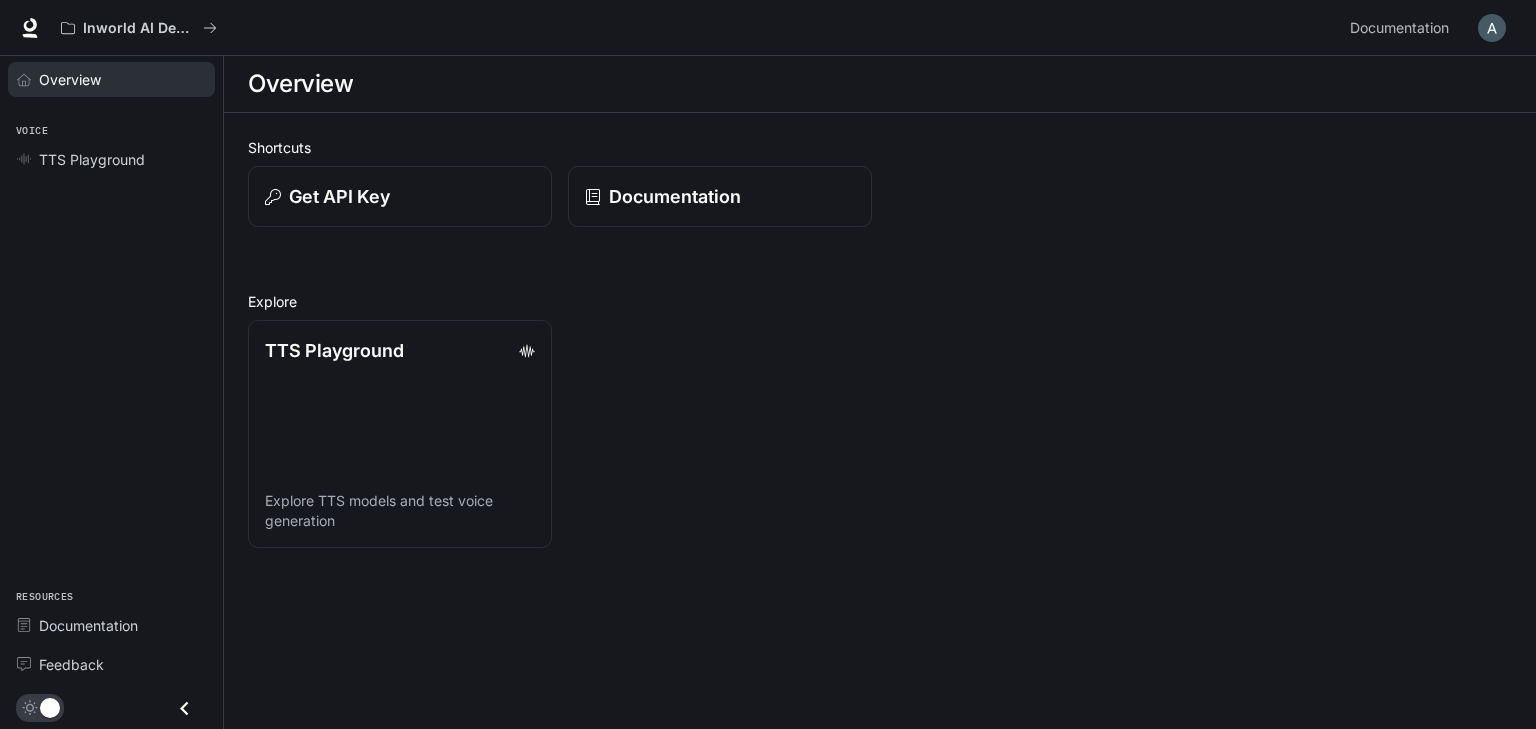 click on "Overview" at bounding box center (122, 79) 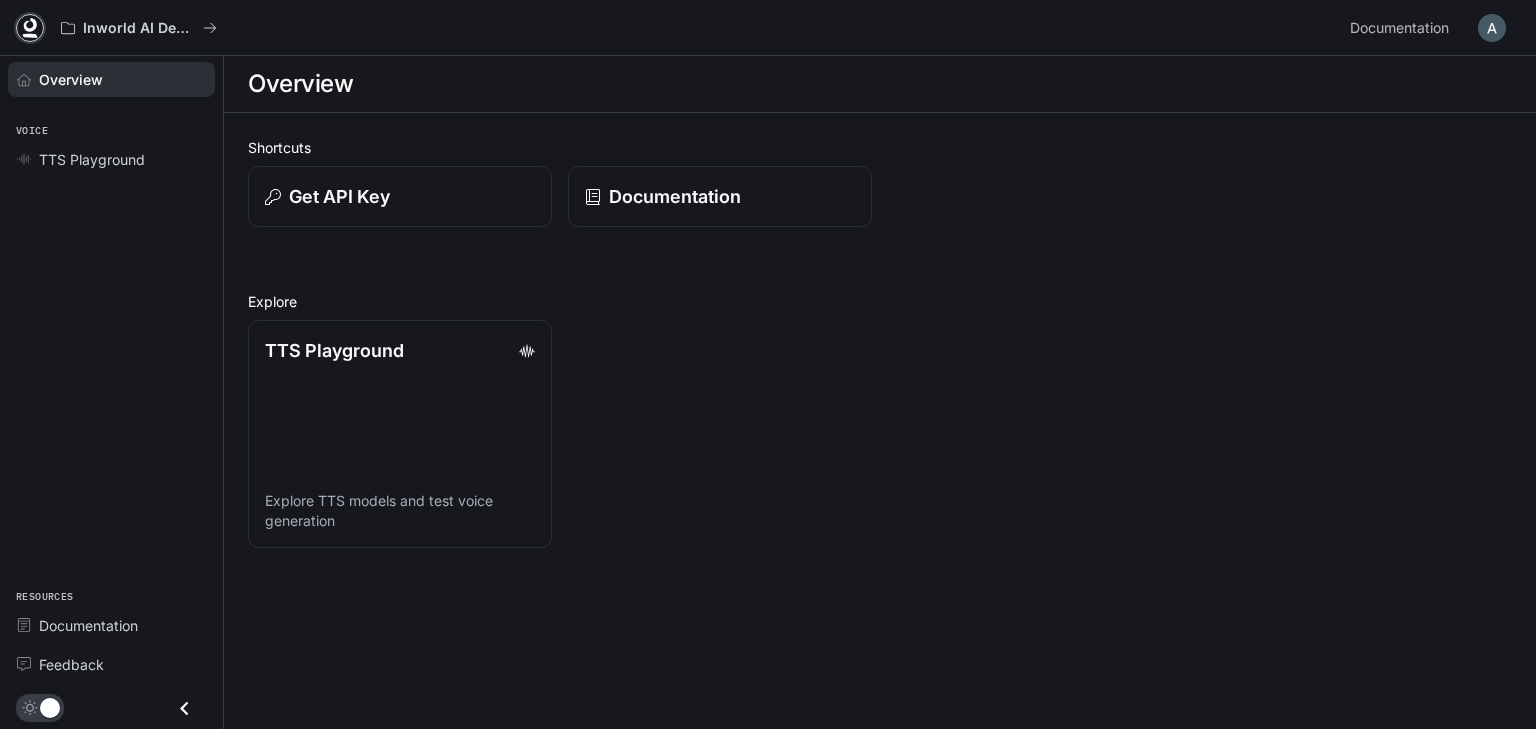 click 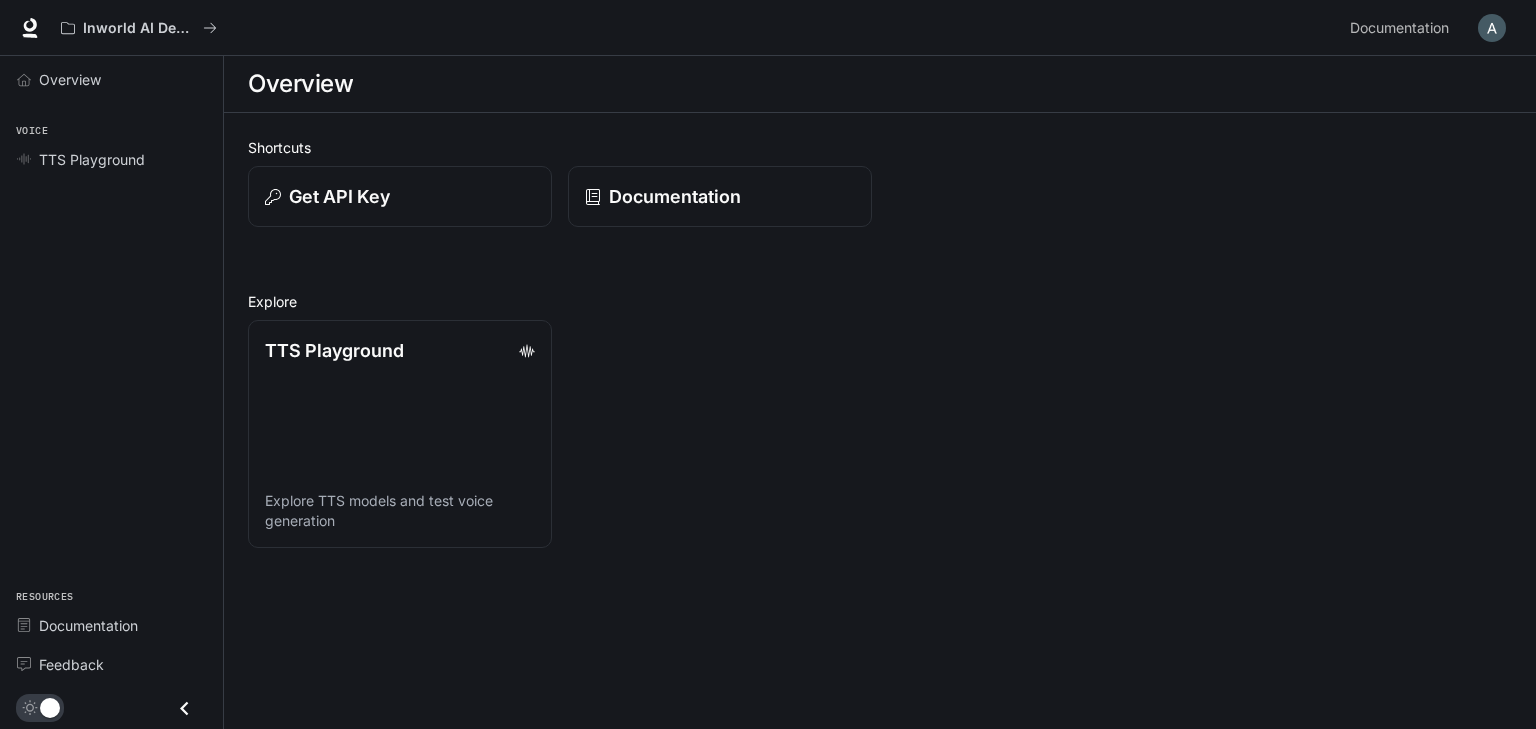 scroll, scrollTop: 0, scrollLeft: 0, axis: both 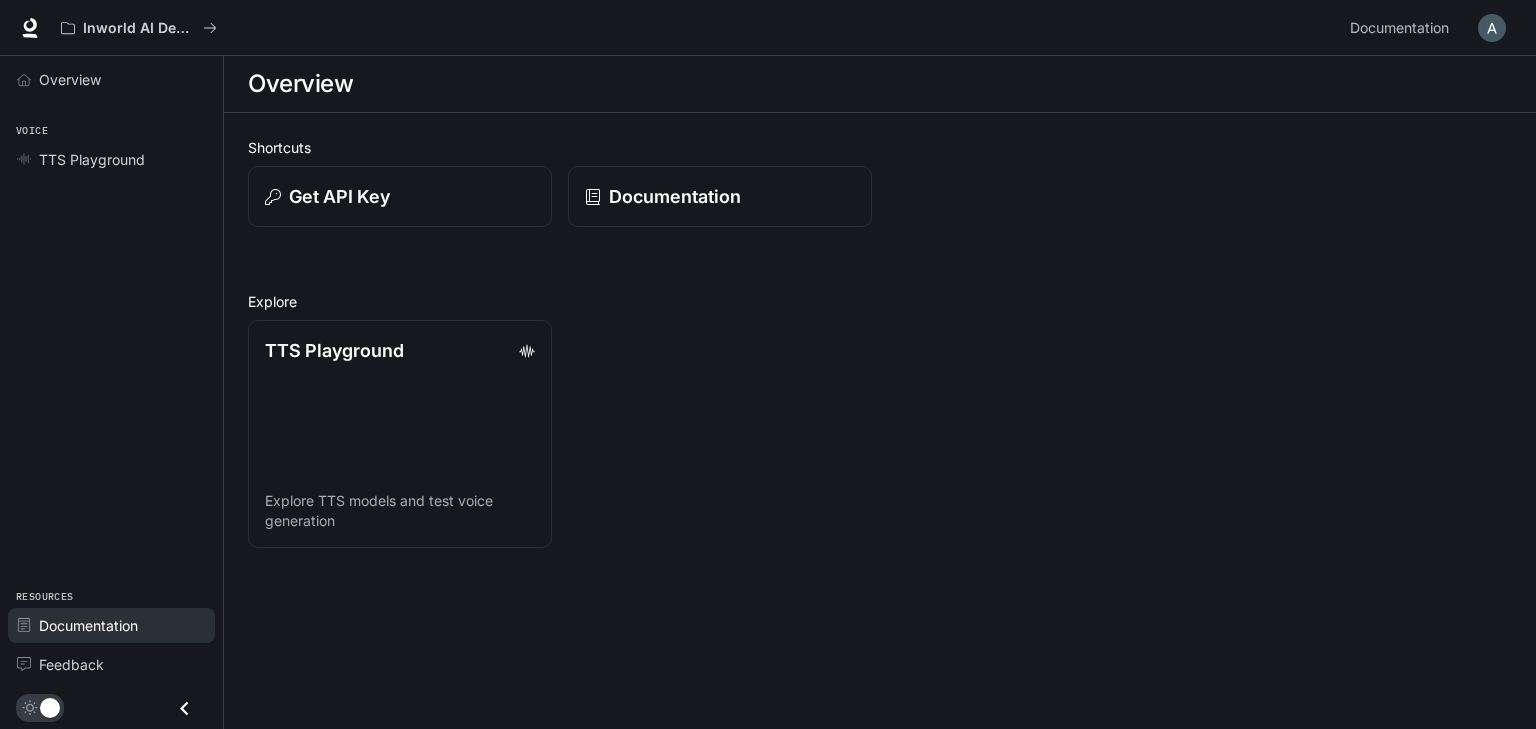 click on "Documentation" at bounding box center (88, 625) 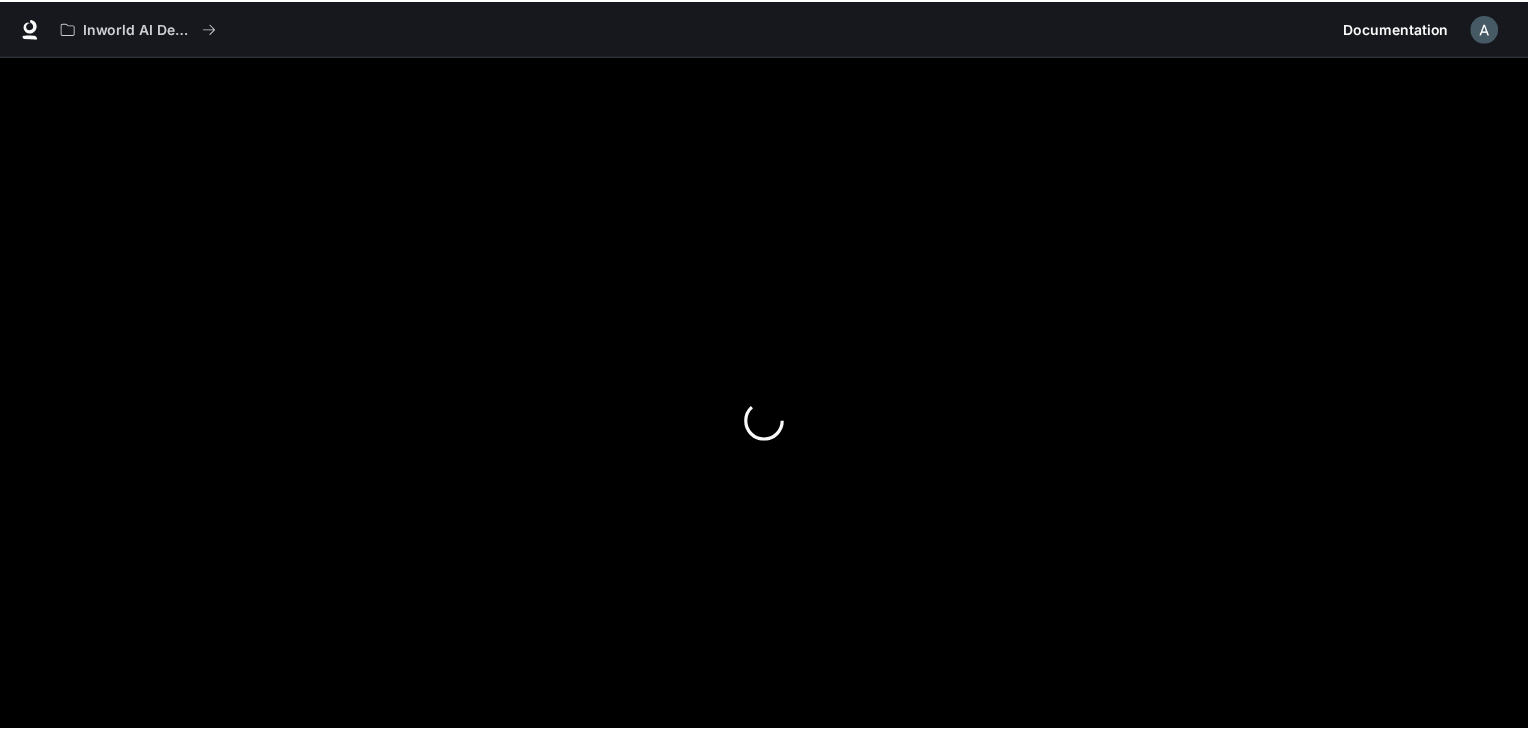 scroll, scrollTop: 0, scrollLeft: 0, axis: both 